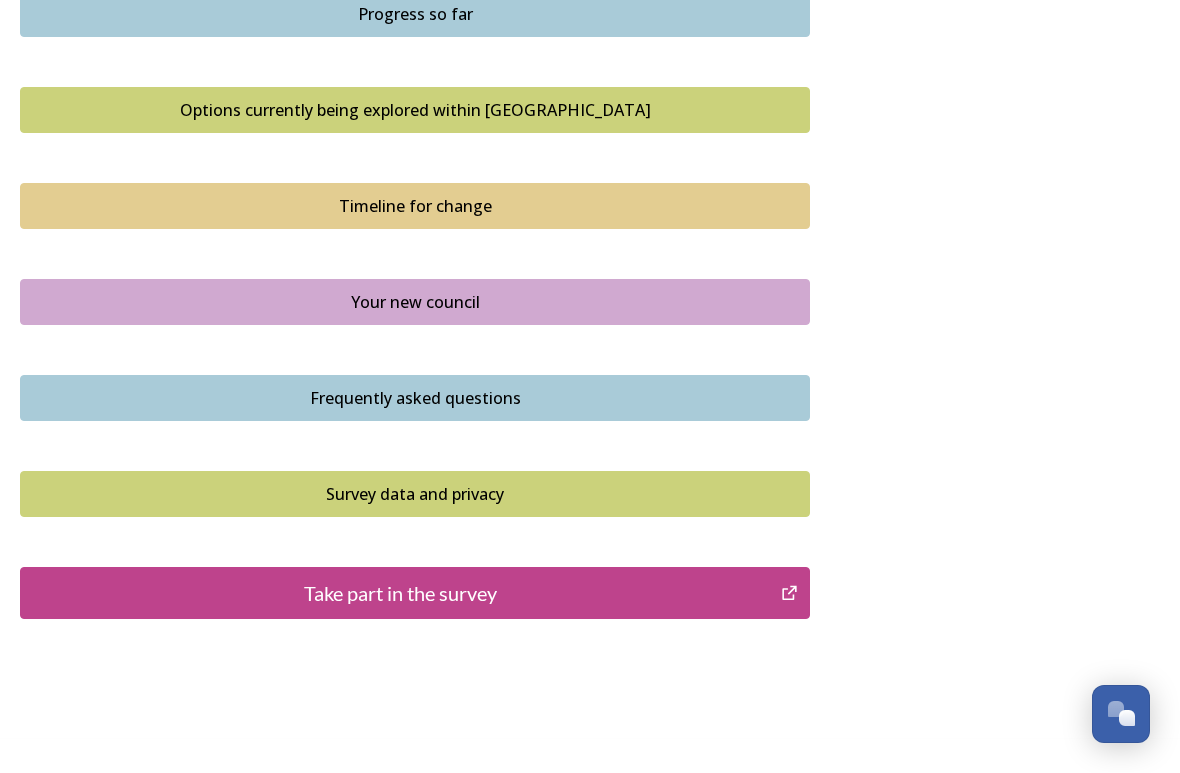 scroll, scrollTop: 1370, scrollLeft: 0, axis: vertical 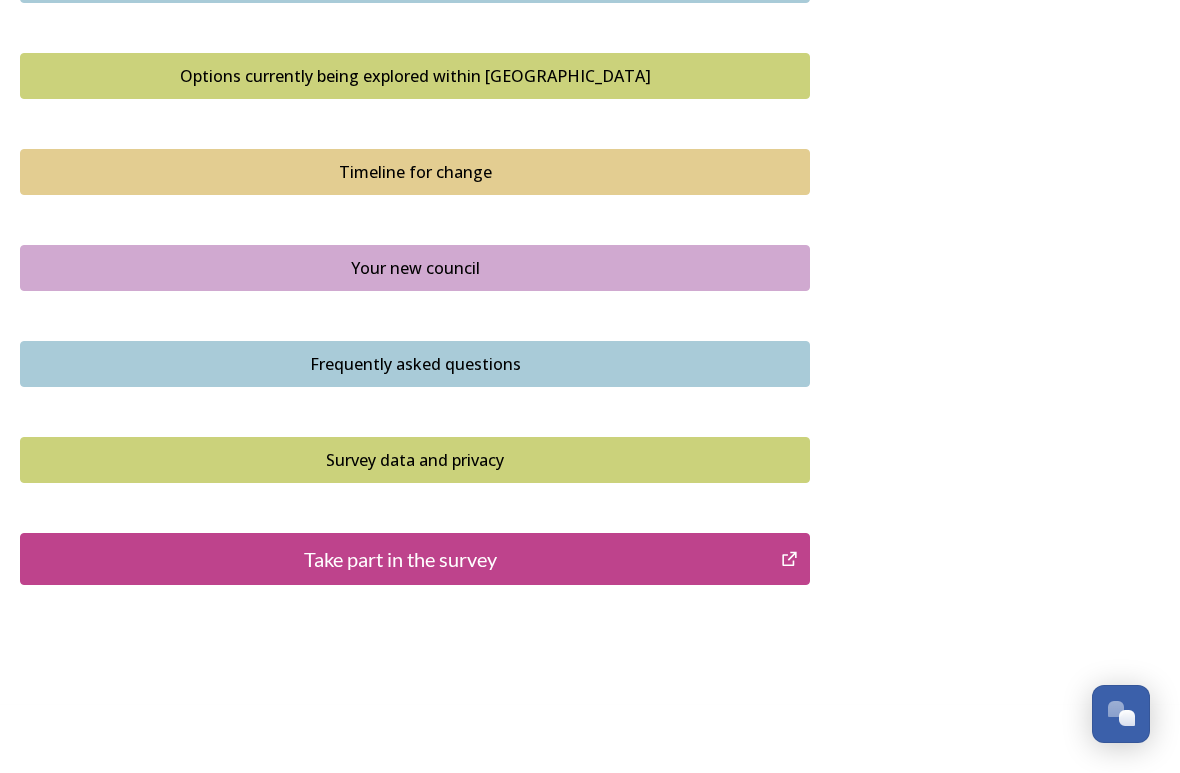 click on "Your new council" at bounding box center (415, 268) 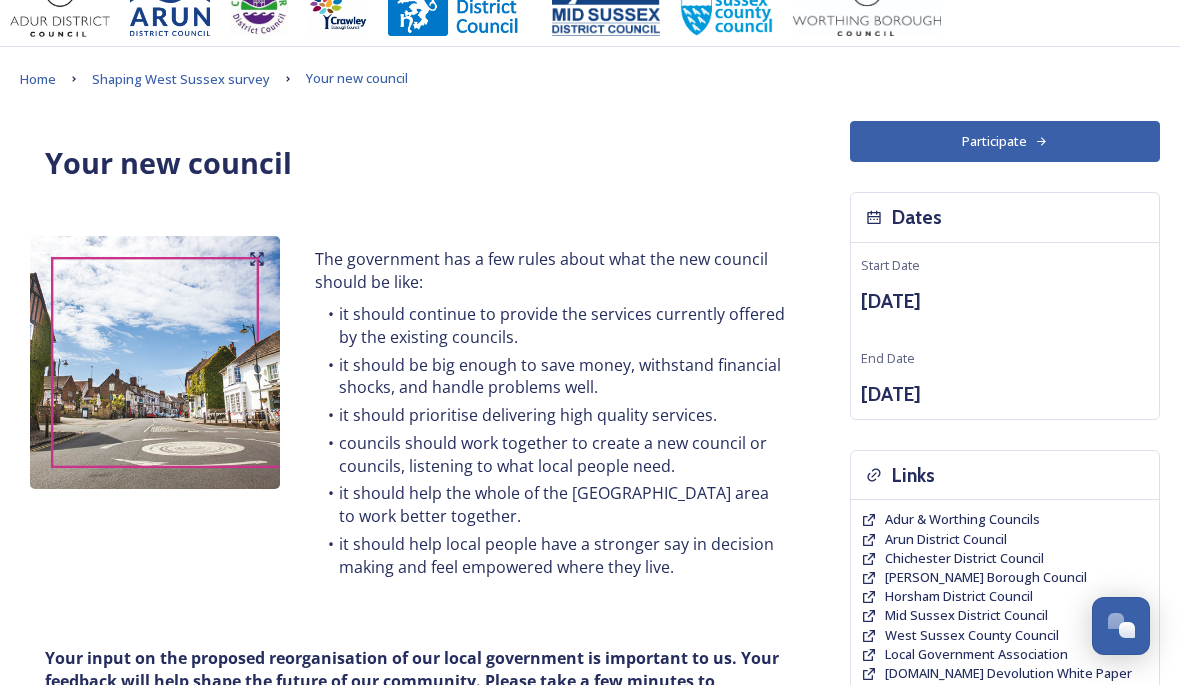 scroll, scrollTop: 0, scrollLeft: 0, axis: both 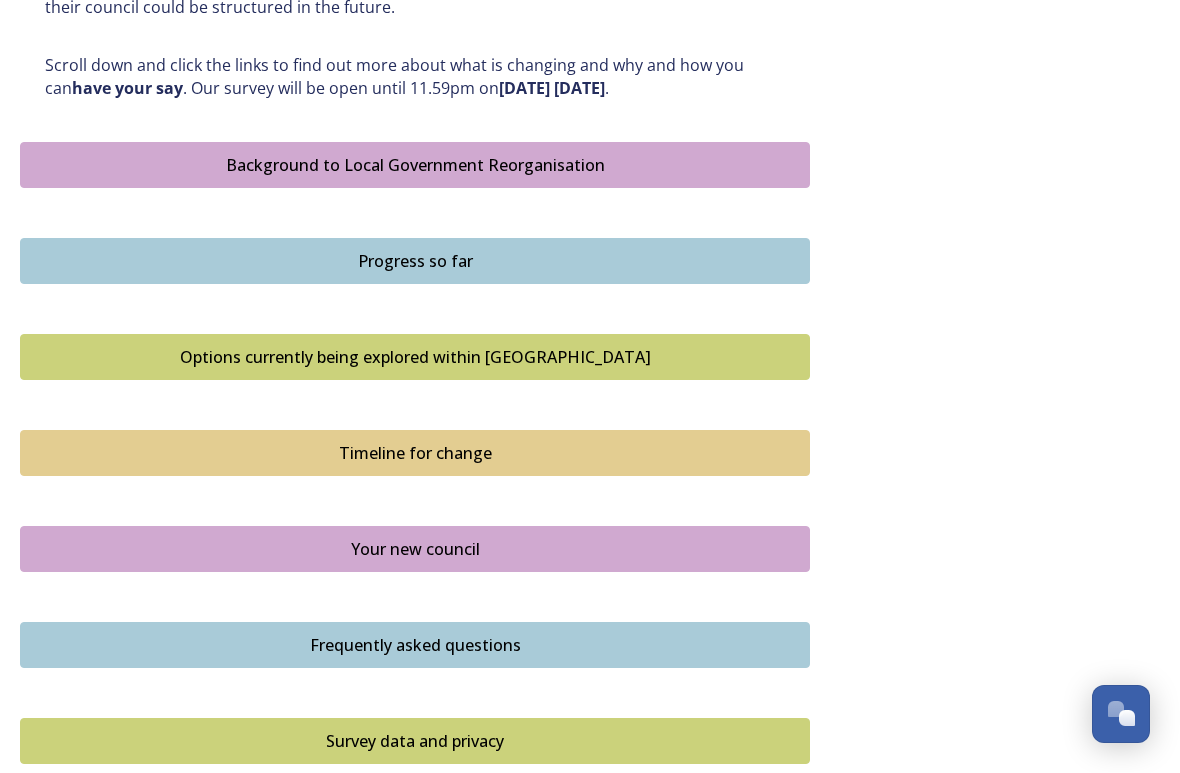 click on "Options currently being explored within [GEOGRAPHIC_DATA]" at bounding box center [415, 357] 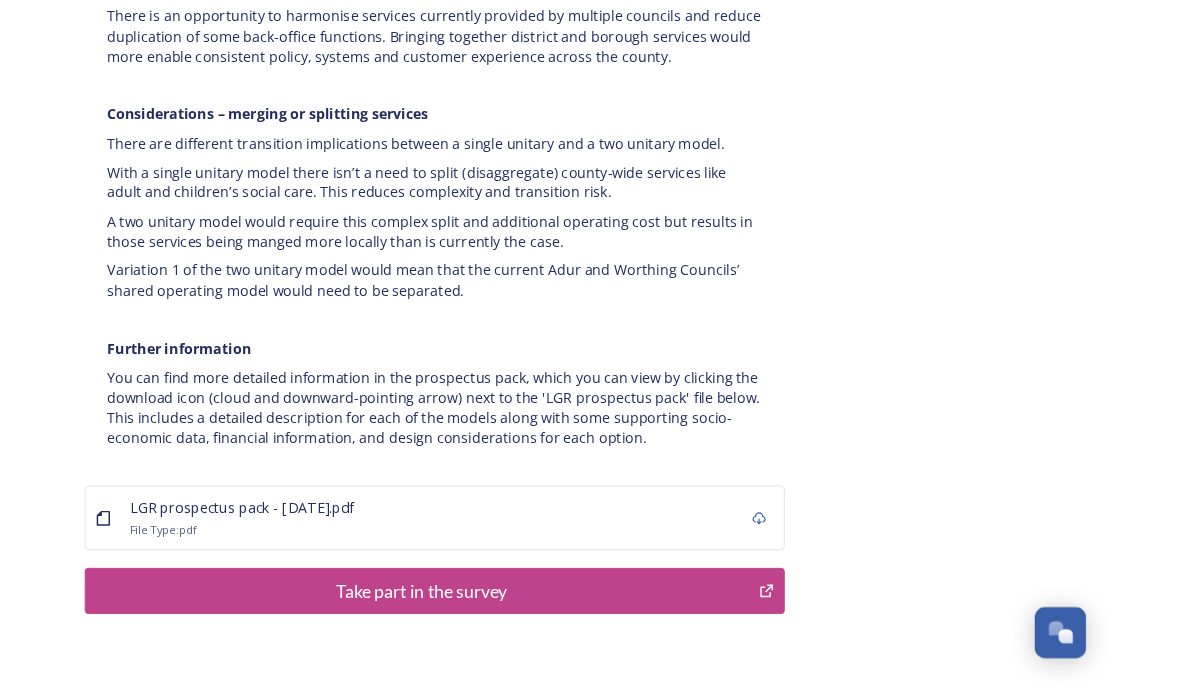 scroll, scrollTop: 3907, scrollLeft: 0, axis: vertical 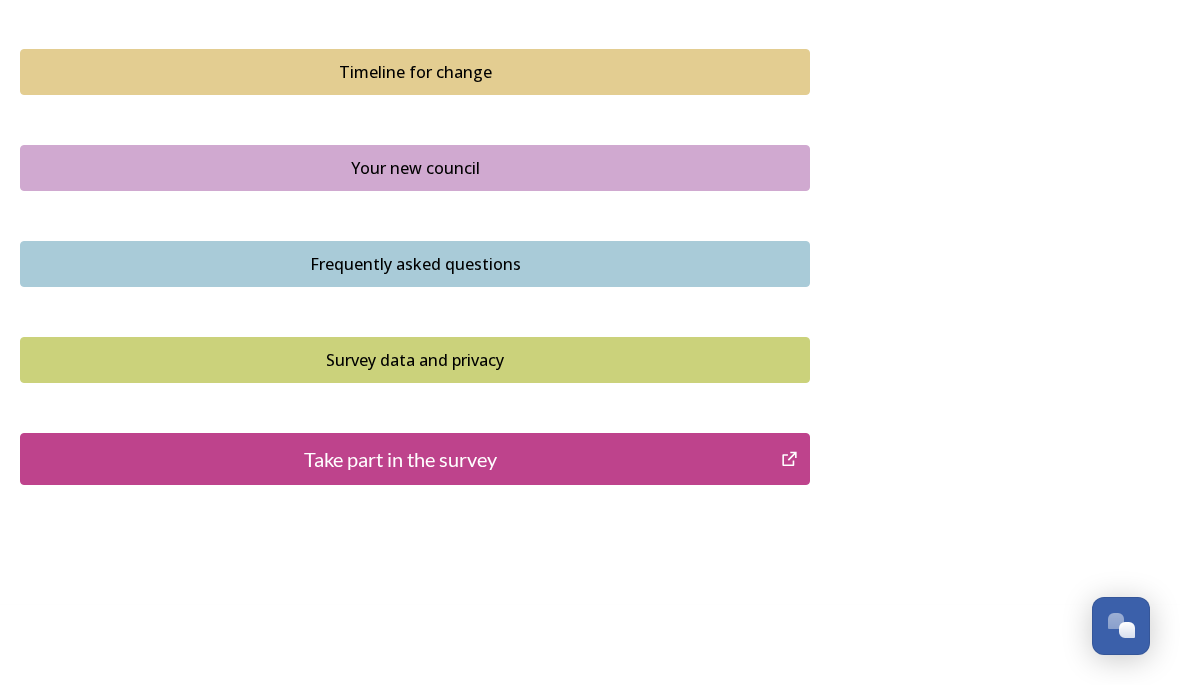 click on "Take part in the survey" at bounding box center (400, 459) 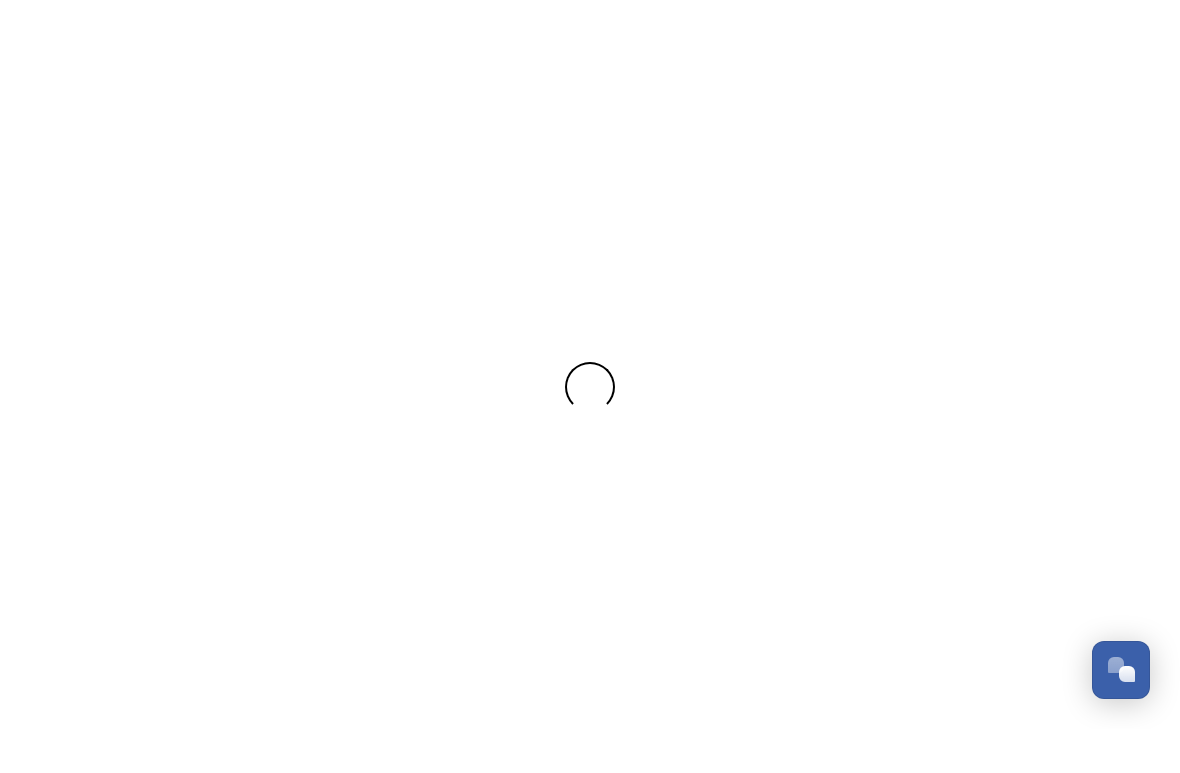 scroll, scrollTop: 0, scrollLeft: 0, axis: both 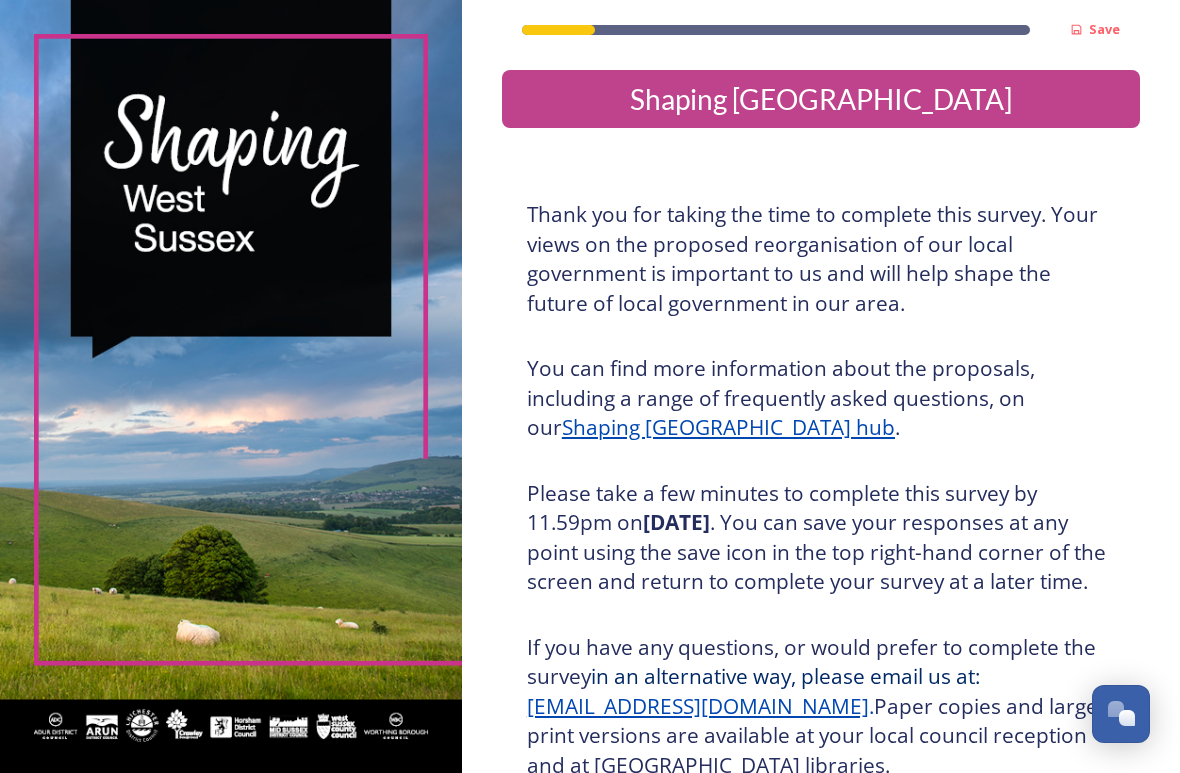click on "Shaping [GEOGRAPHIC_DATA]" at bounding box center [821, 99] 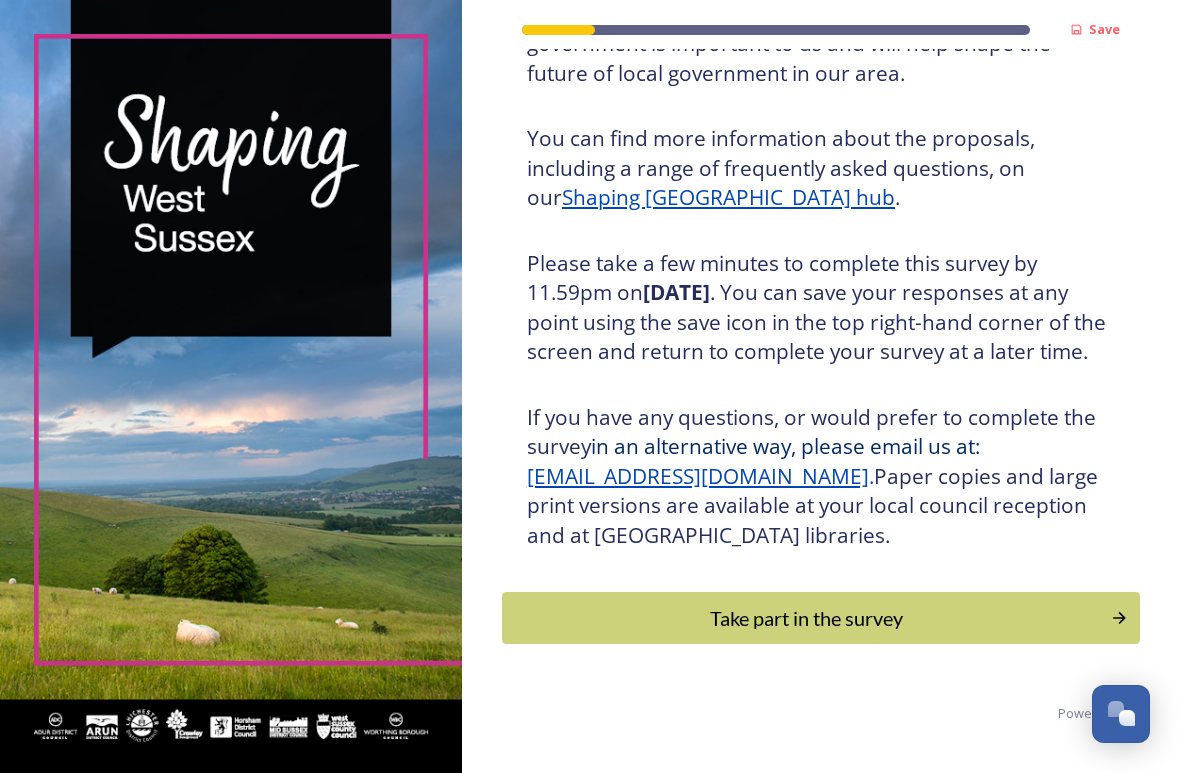 scroll, scrollTop: 234, scrollLeft: 0, axis: vertical 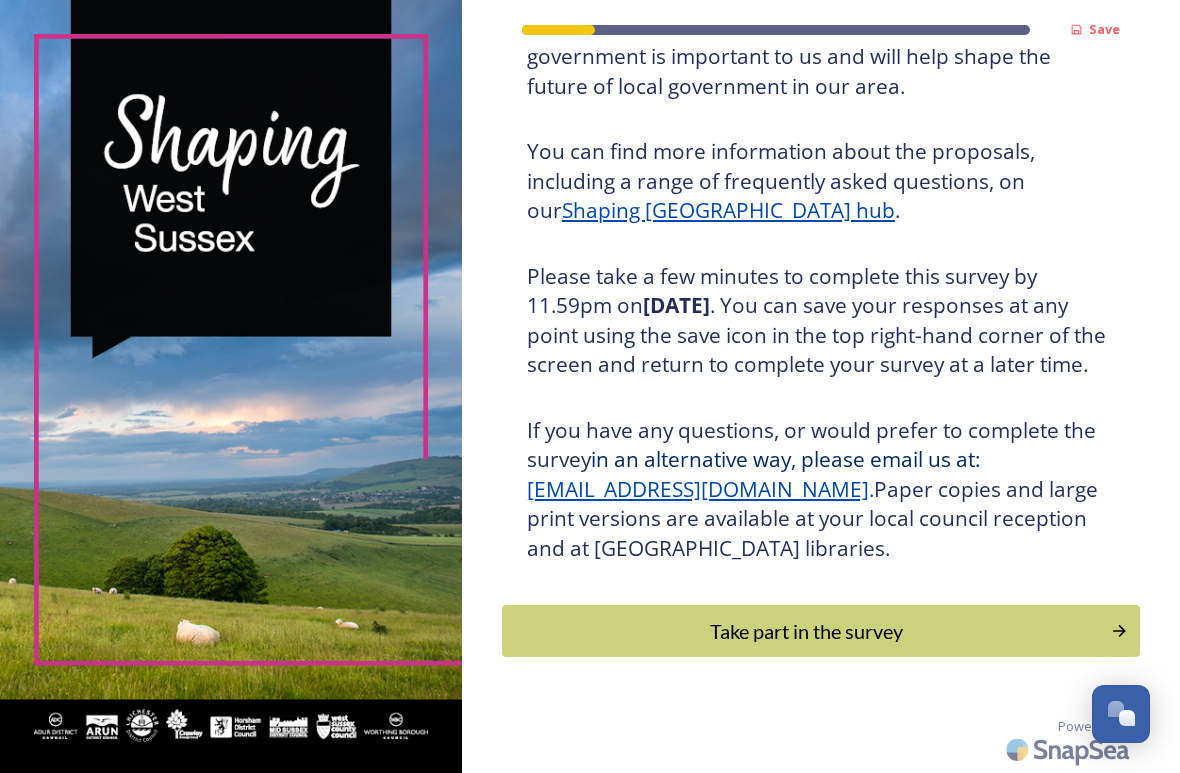 click on "Take part in the survey" at bounding box center (806, 631) 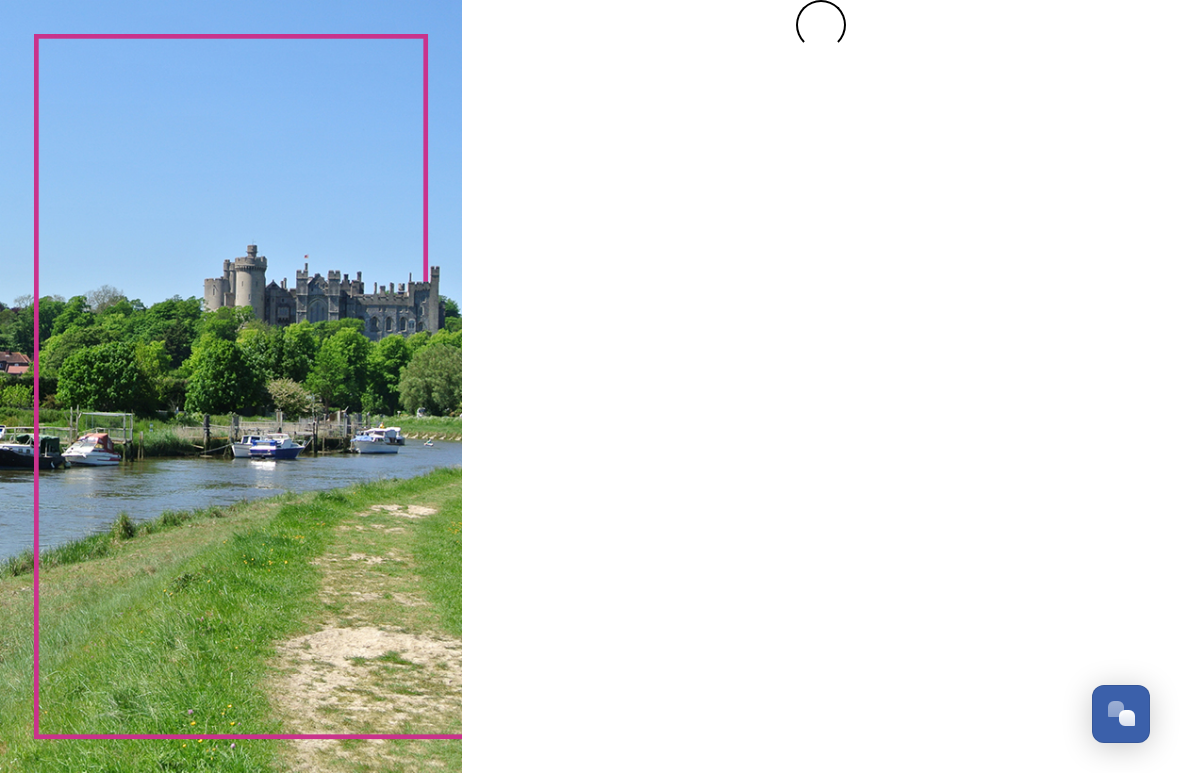 scroll, scrollTop: 0, scrollLeft: 0, axis: both 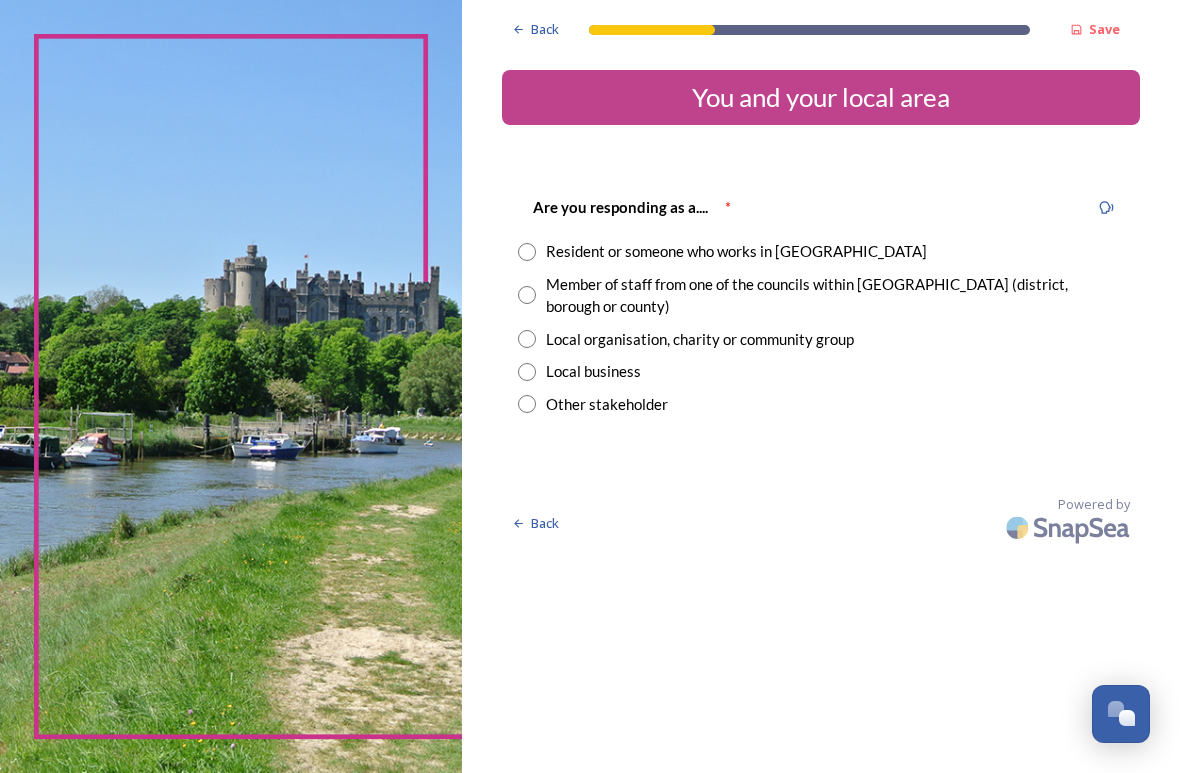click at bounding box center [527, 252] 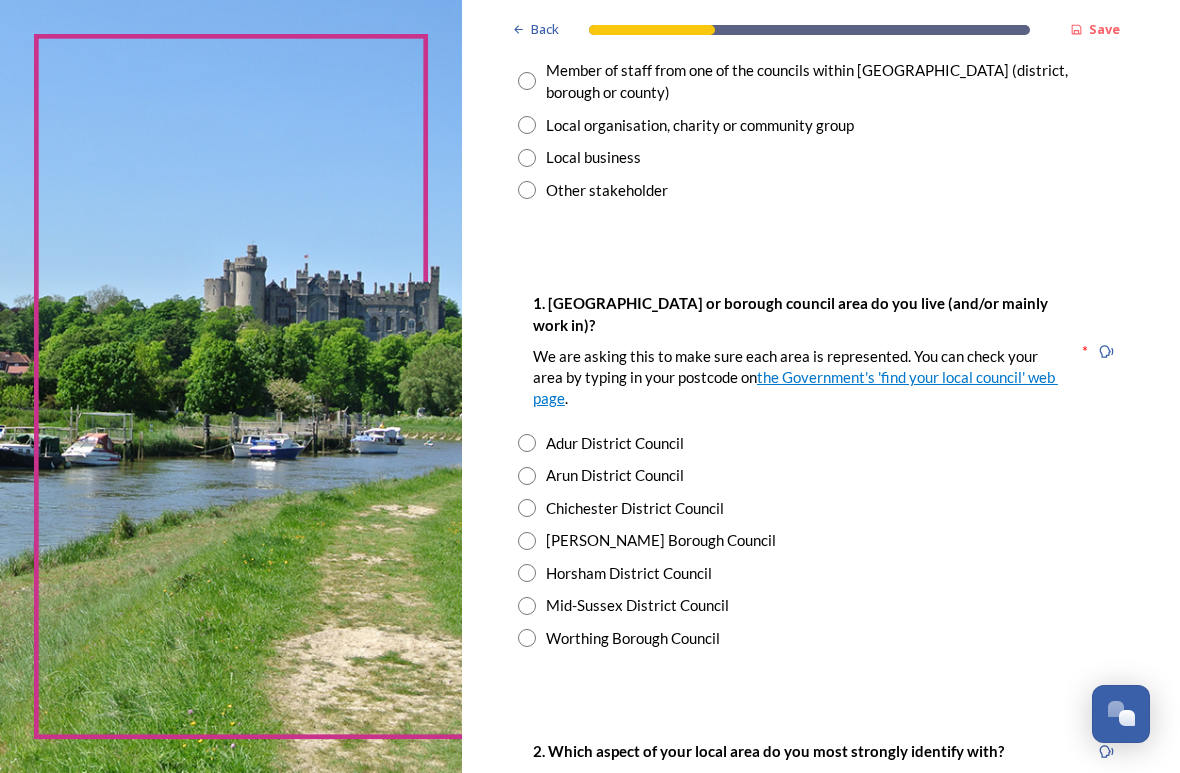 scroll, scrollTop: 216, scrollLeft: 0, axis: vertical 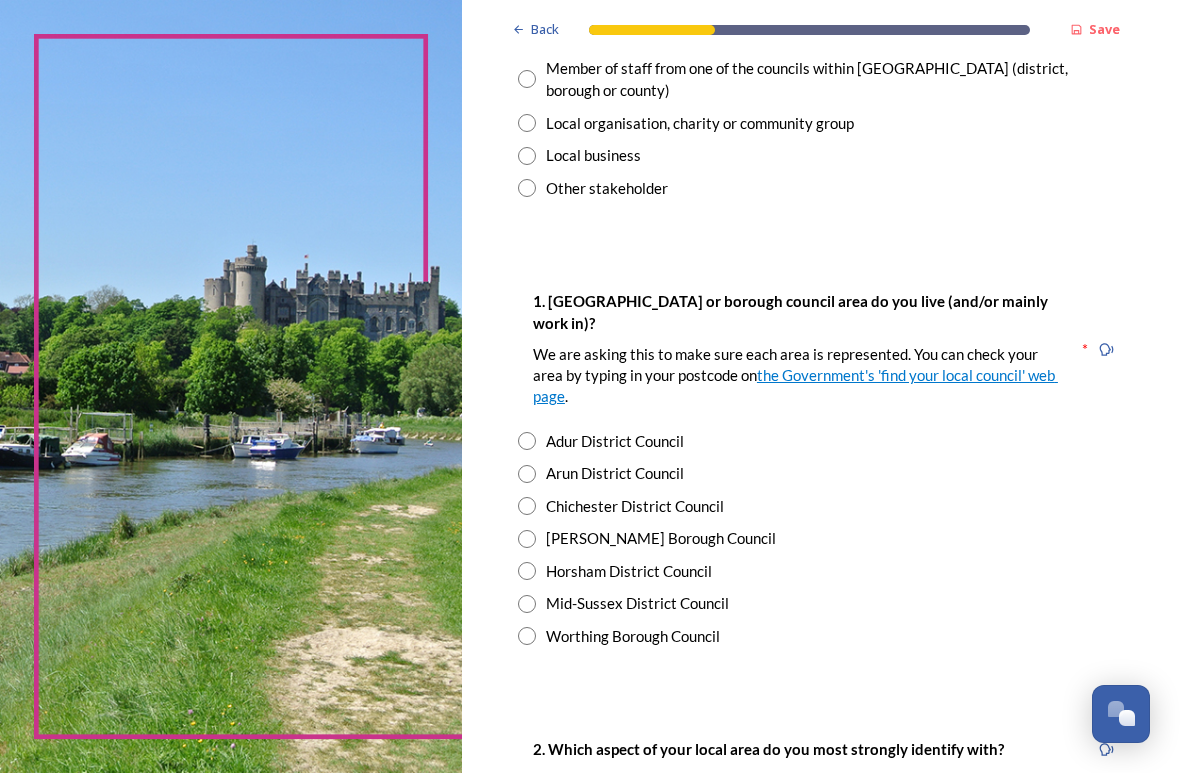 click at bounding box center (527, 571) 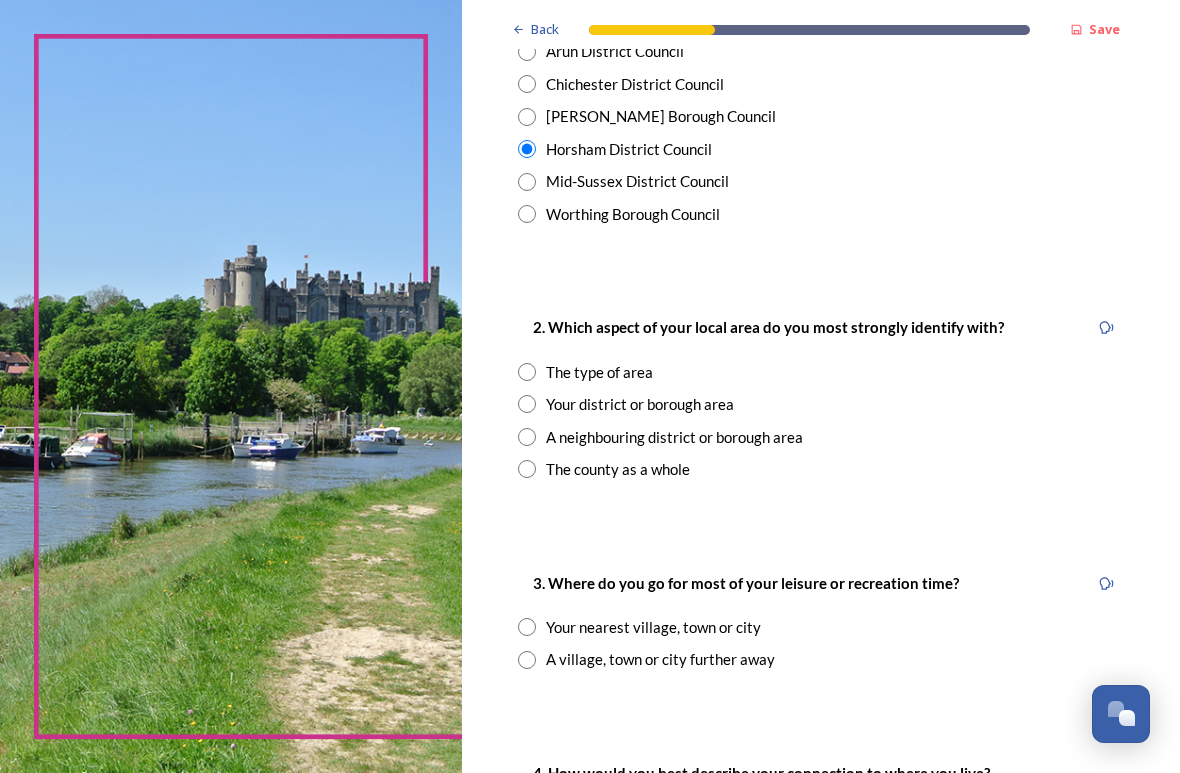 scroll, scrollTop: 638, scrollLeft: 0, axis: vertical 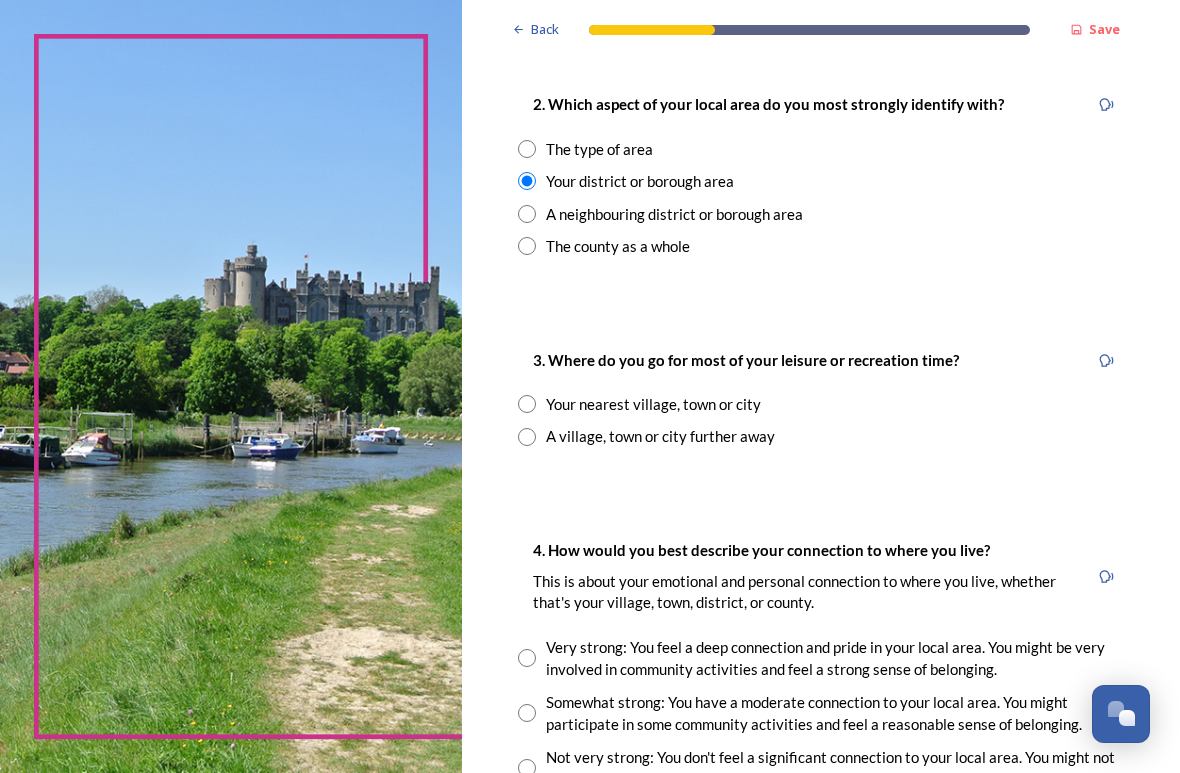 click at bounding box center (527, 404) 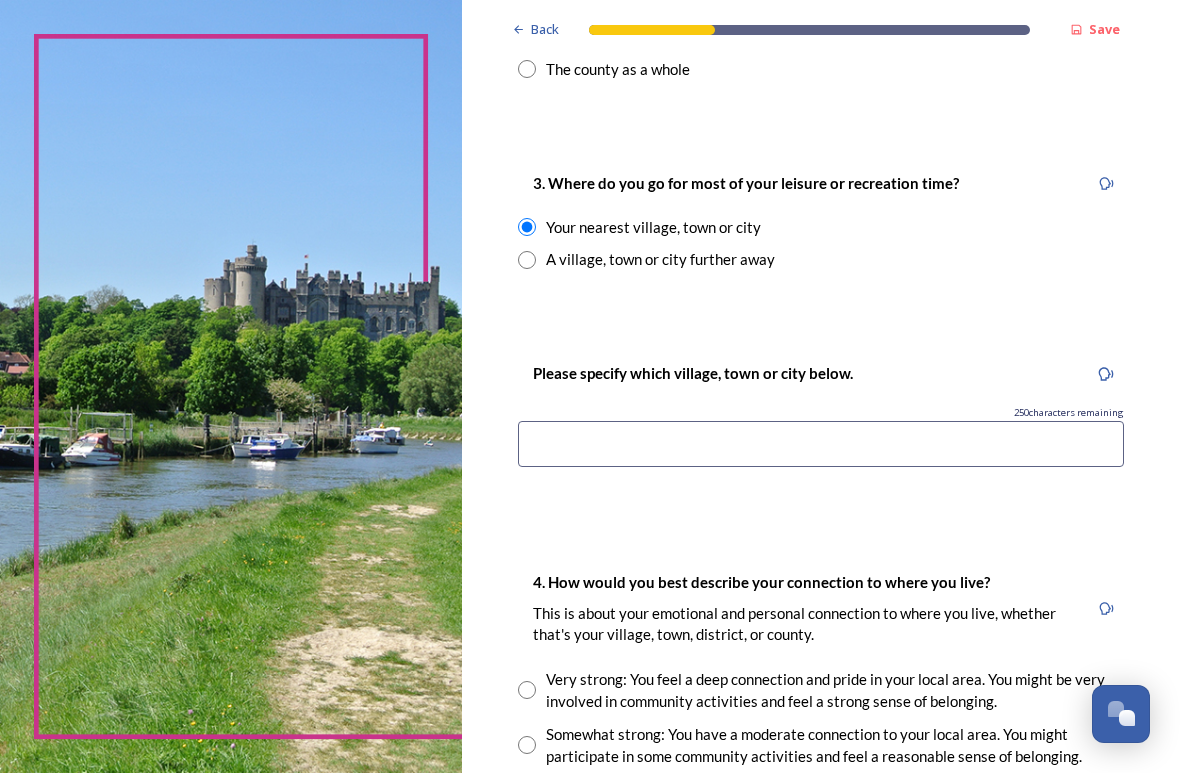 scroll, scrollTop: 1038, scrollLeft: 0, axis: vertical 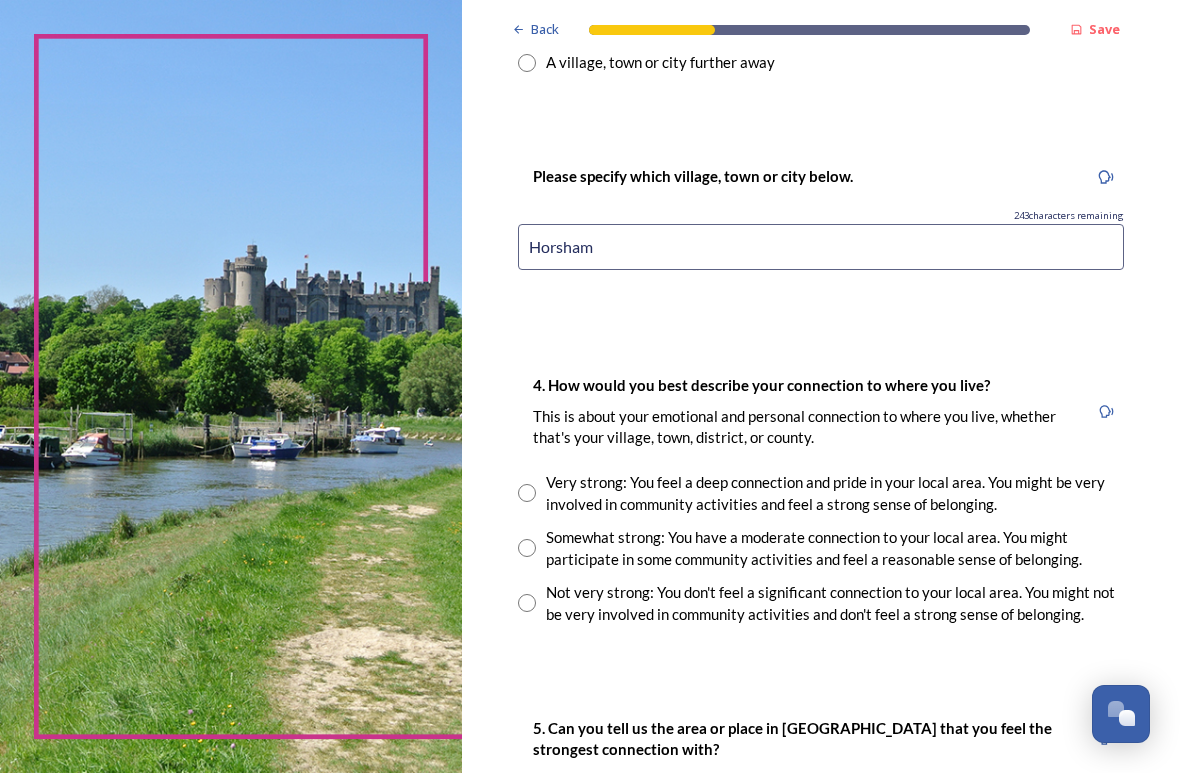 type on "Horsham" 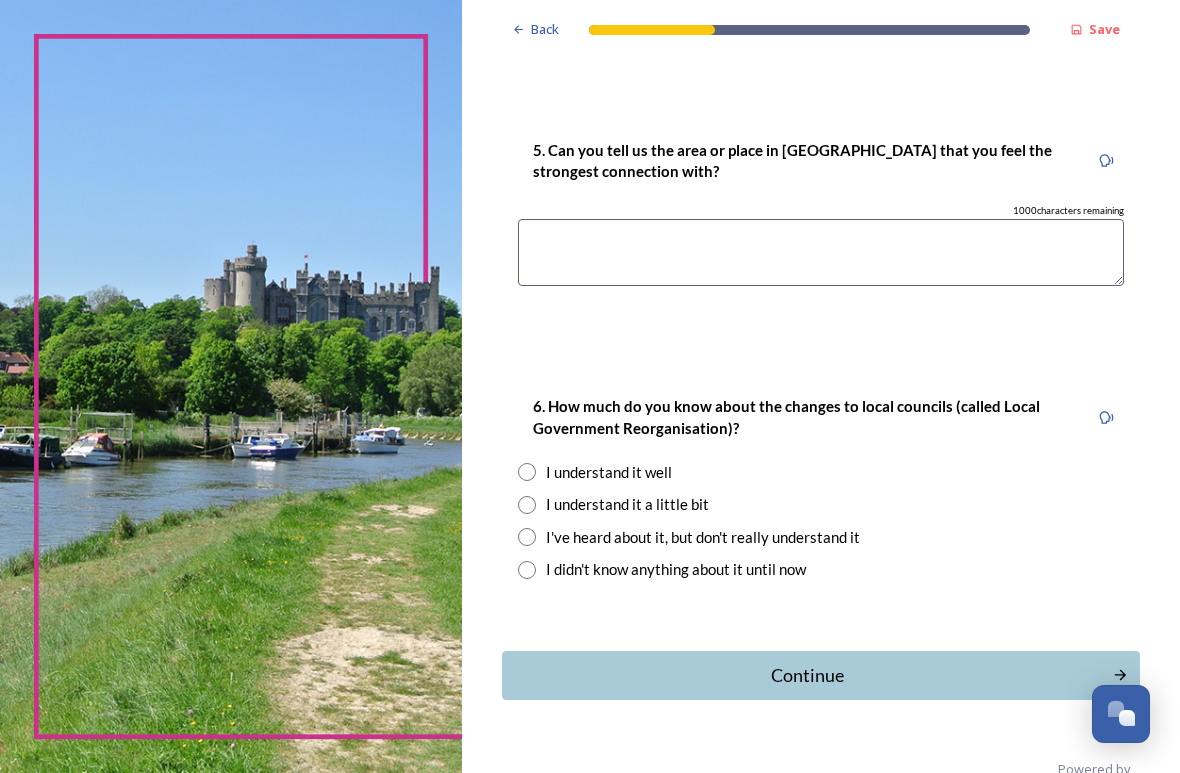scroll, scrollTop: 1812, scrollLeft: 0, axis: vertical 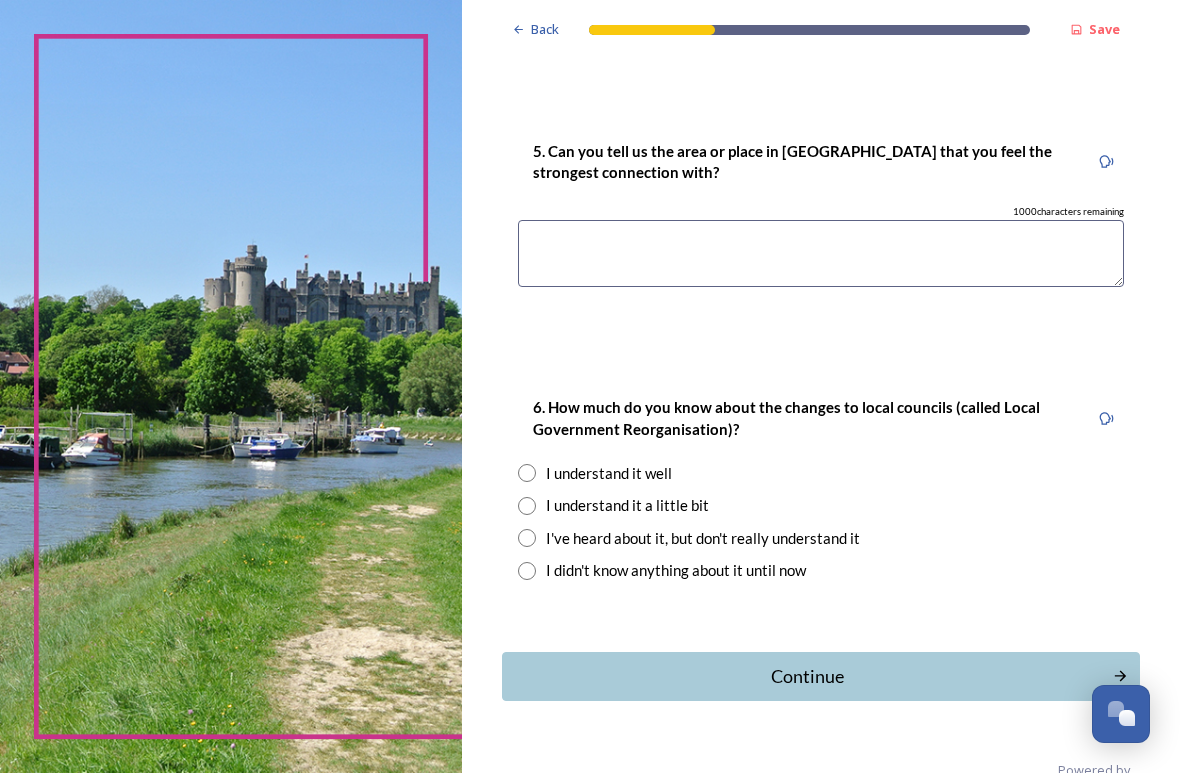 click at bounding box center (527, 506) 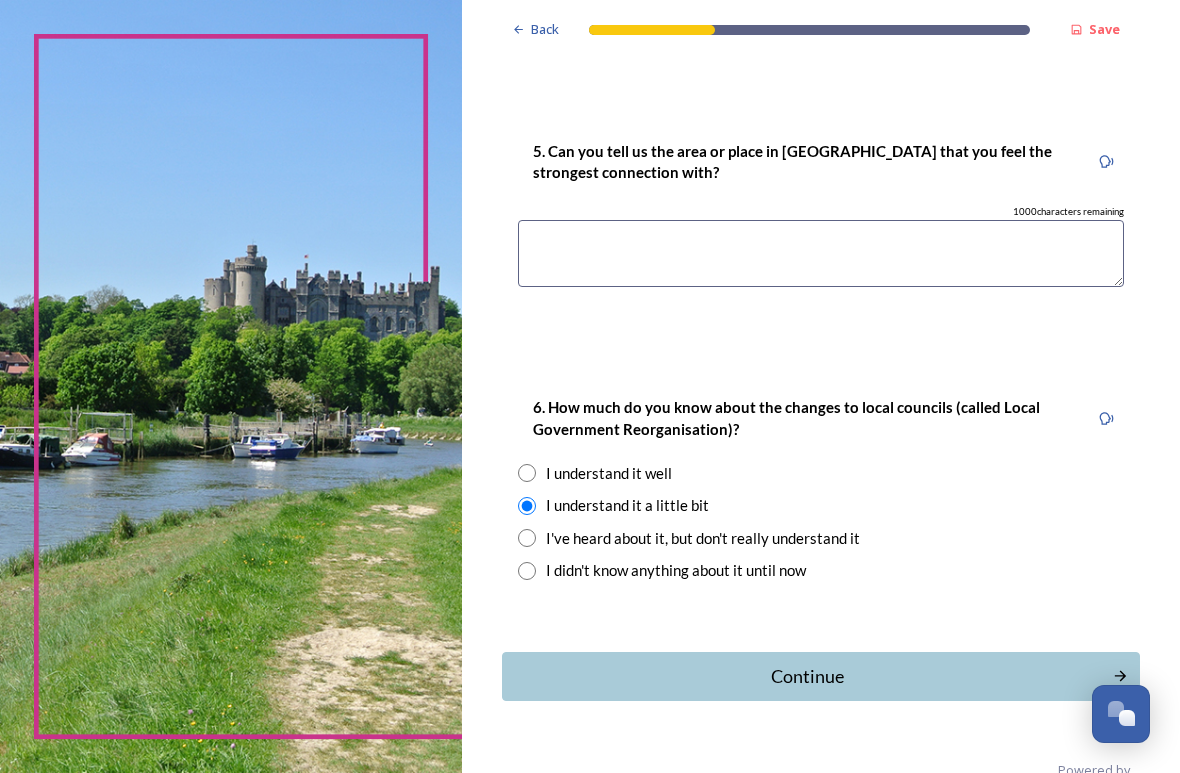 click on "Continue" at bounding box center [807, 676] 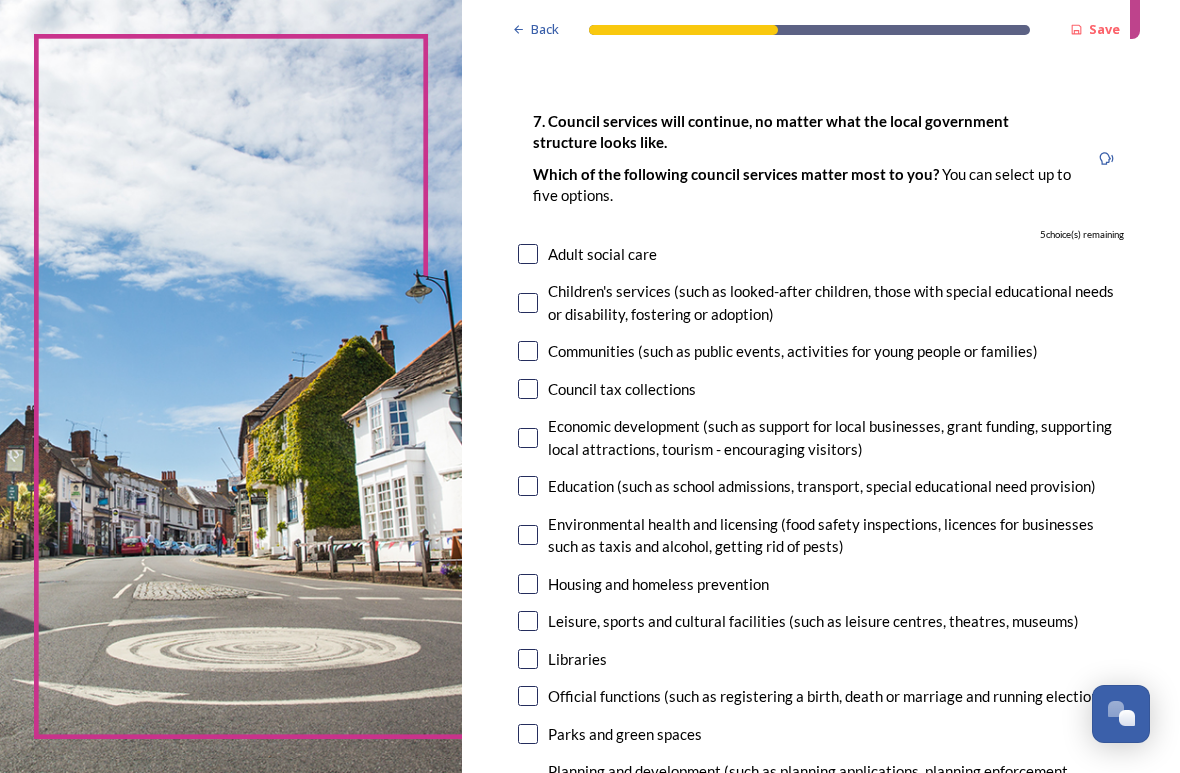 scroll, scrollTop: 88, scrollLeft: 0, axis: vertical 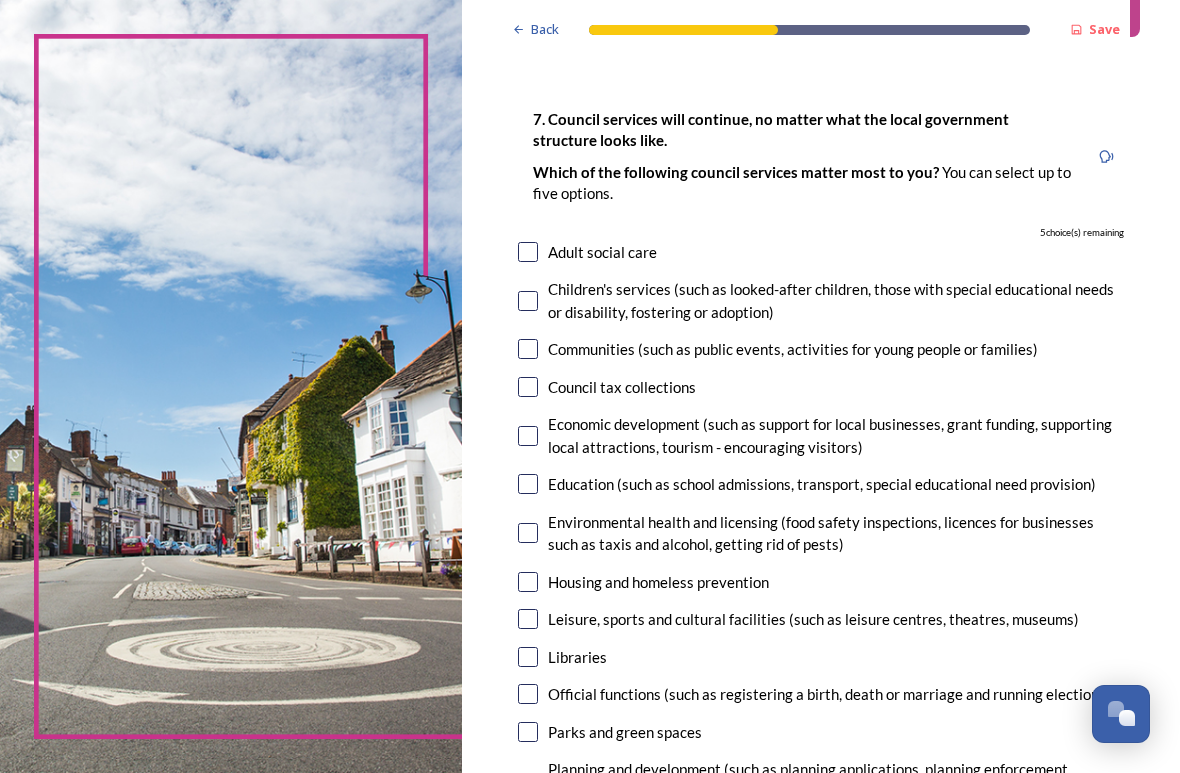 click at bounding box center [528, 252] 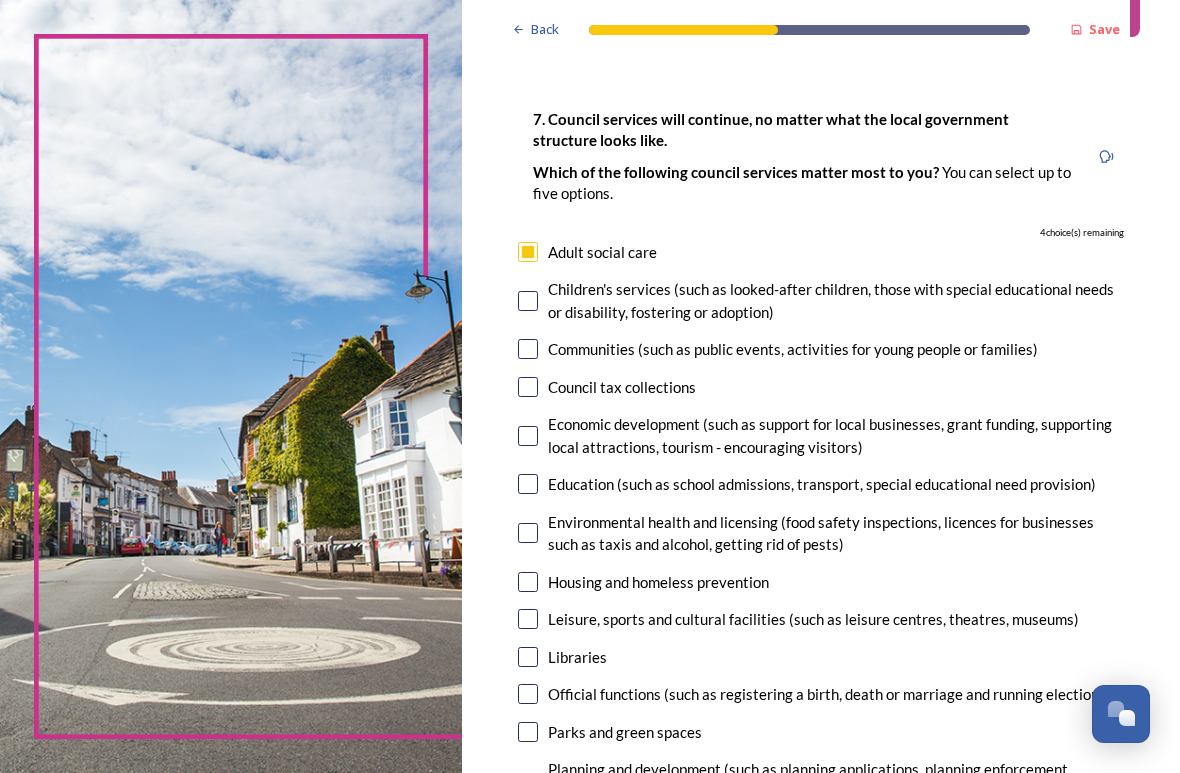 click at bounding box center (528, 301) 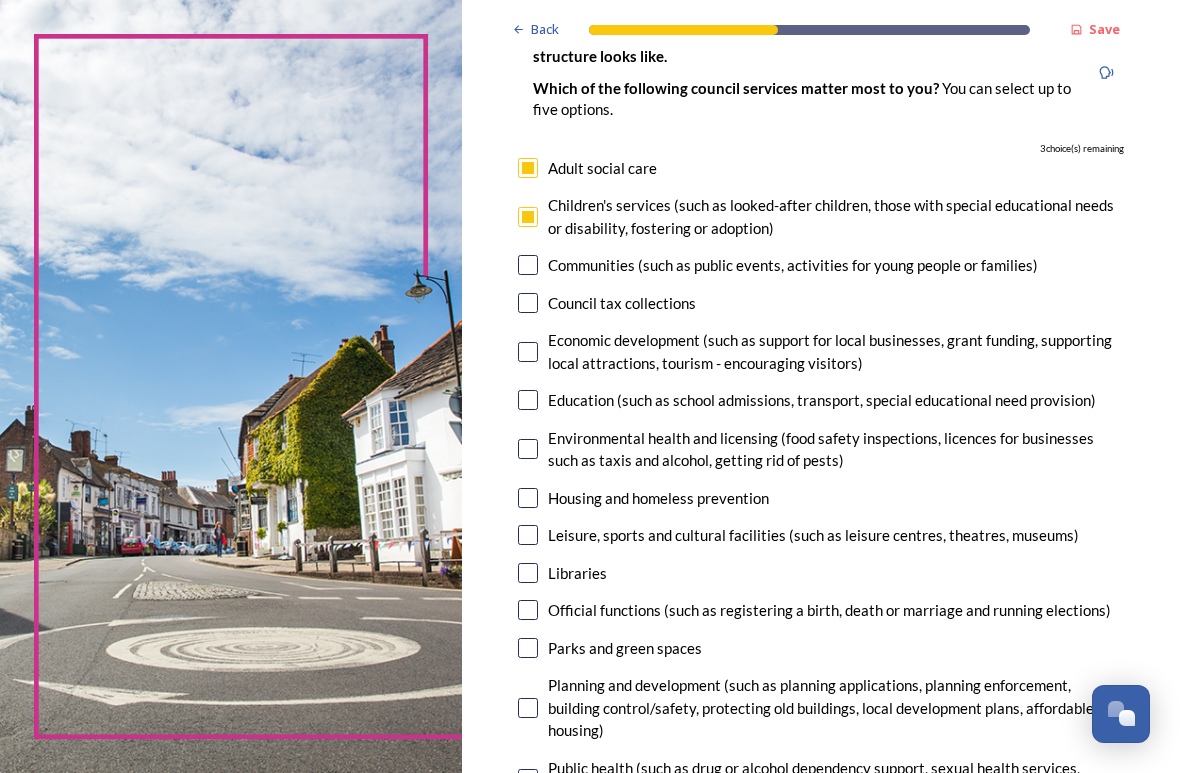 scroll, scrollTop: 176, scrollLeft: 0, axis: vertical 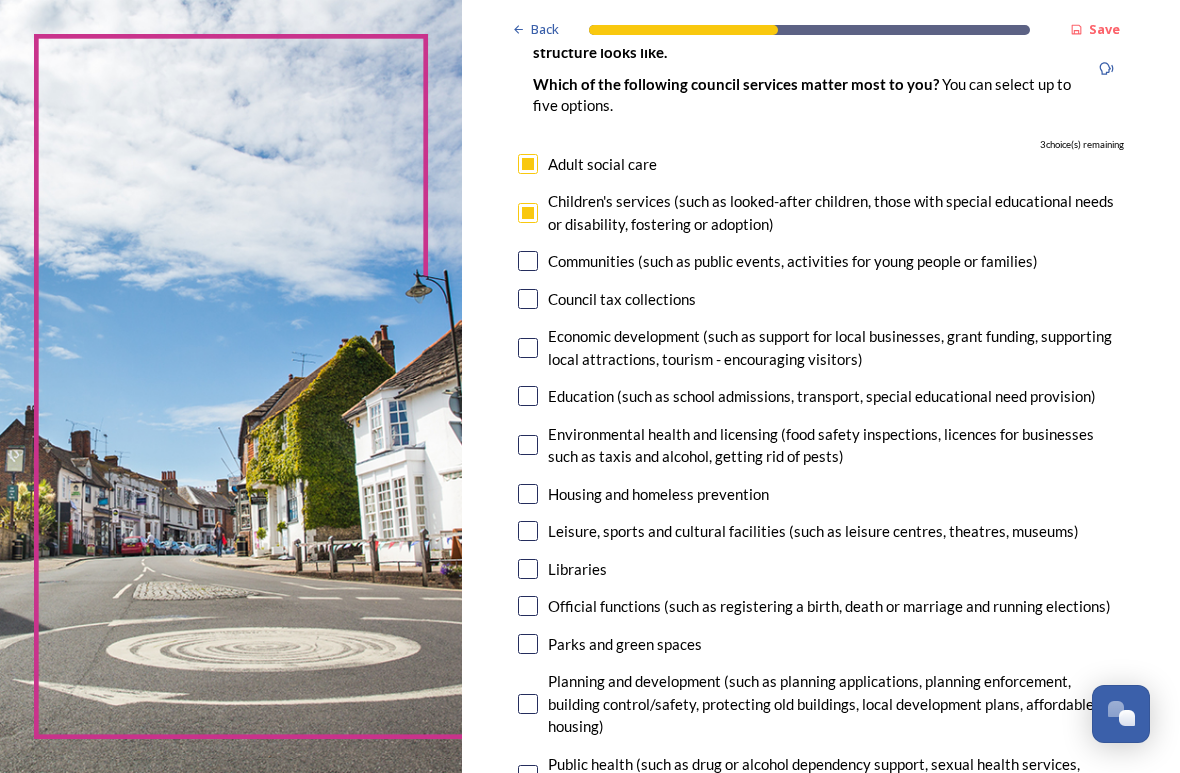 click at bounding box center (528, 261) 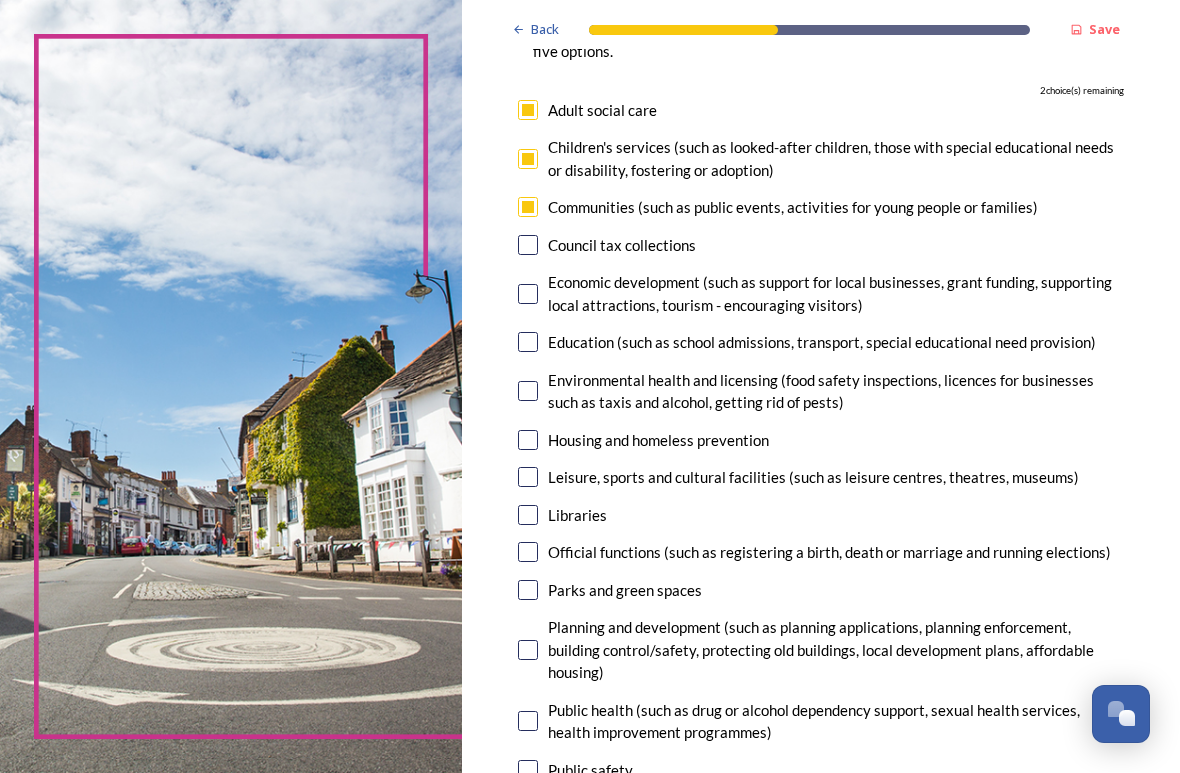 click at bounding box center [528, 342] 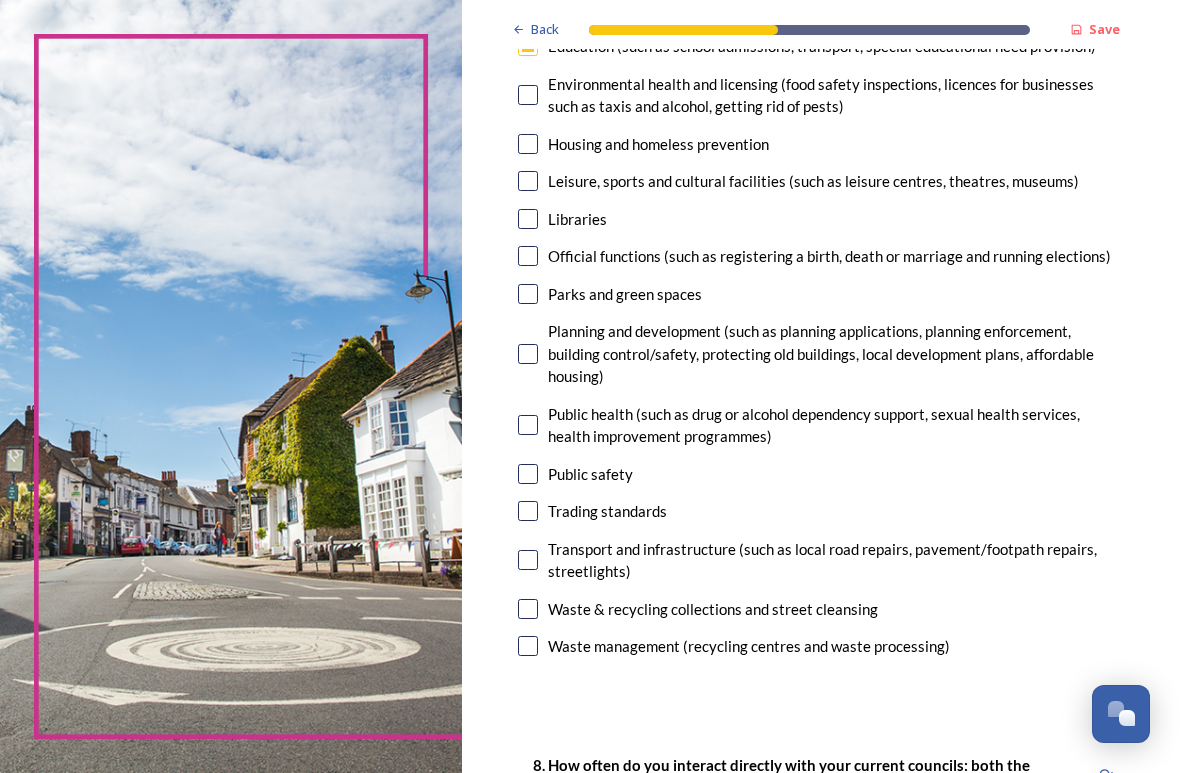 scroll, scrollTop: 536, scrollLeft: 0, axis: vertical 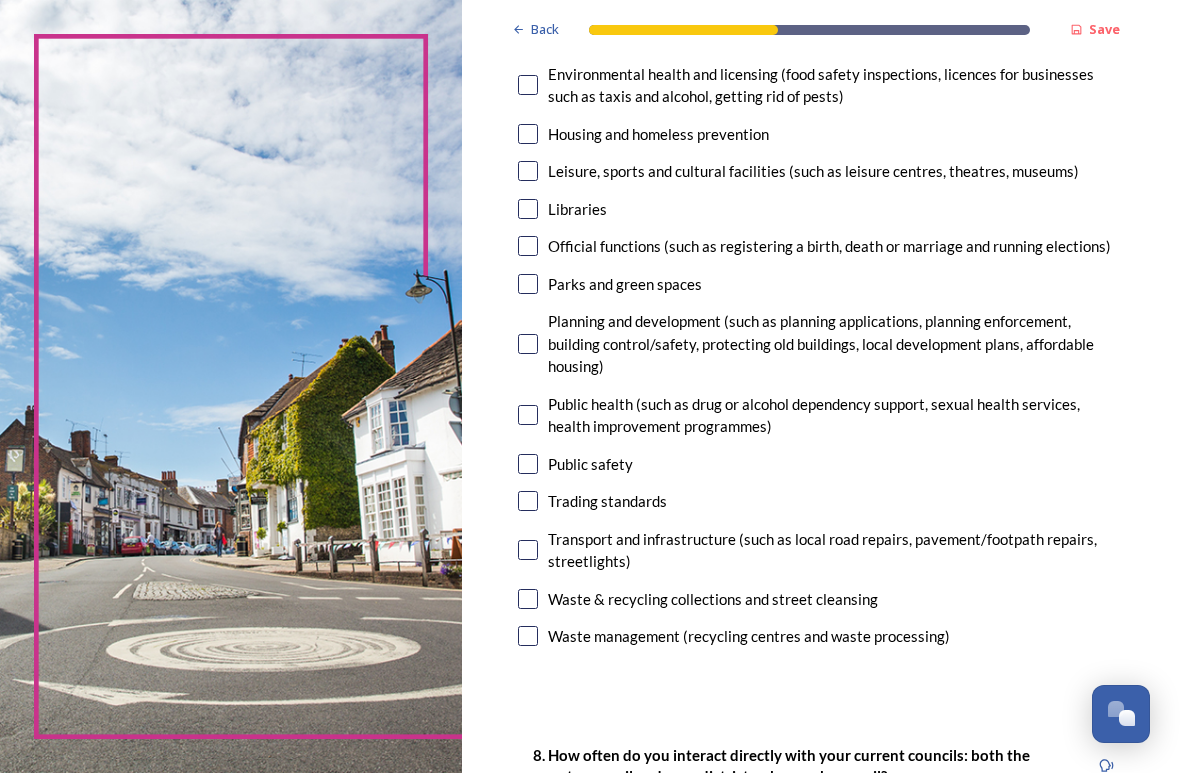 click at bounding box center [528, 464] 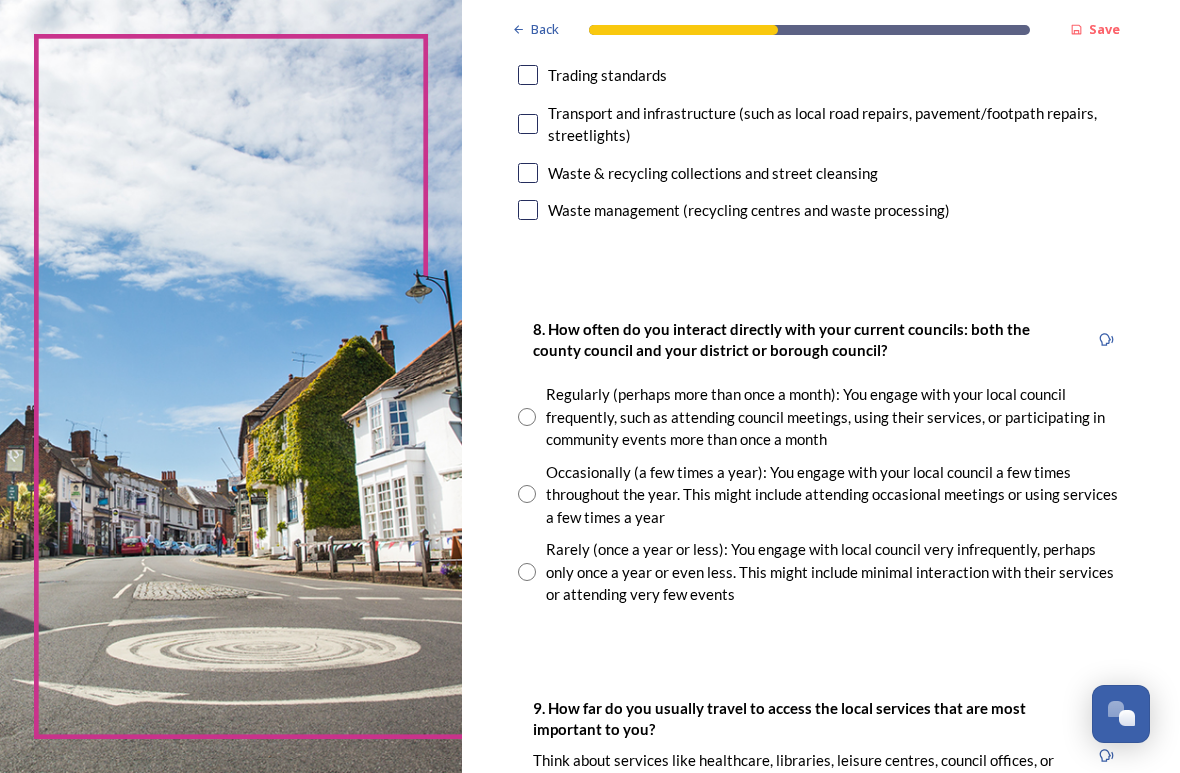 scroll, scrollTop: 966, scrollLeft: 0, axis: vertical 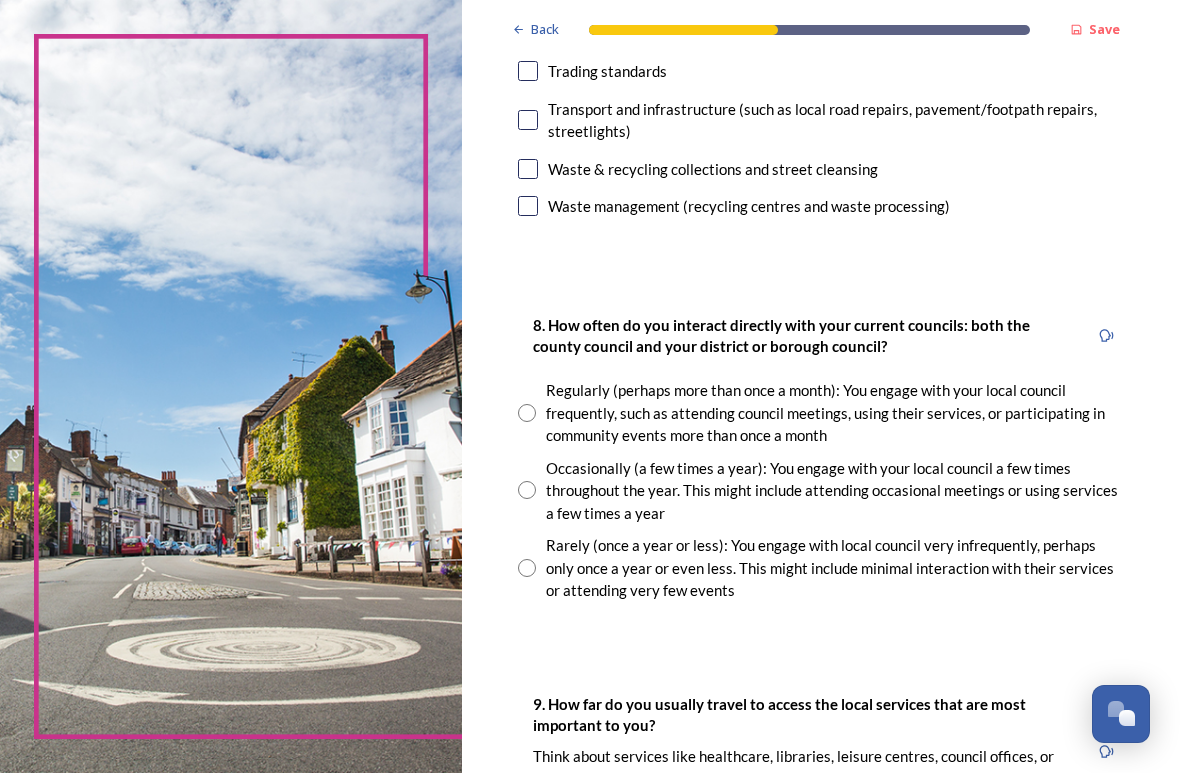 click at bounding box center [527, 490] 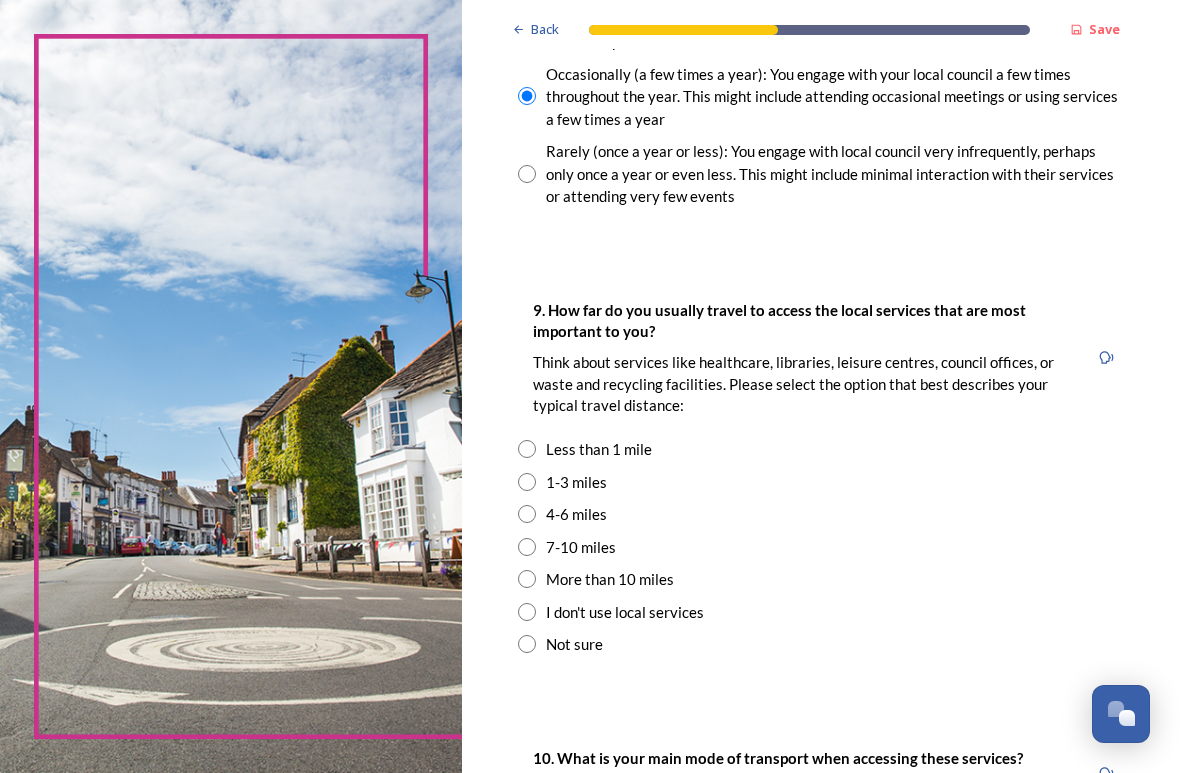 scroll, scrollTop: 1365, scrollLeft: 0, axis: vertical 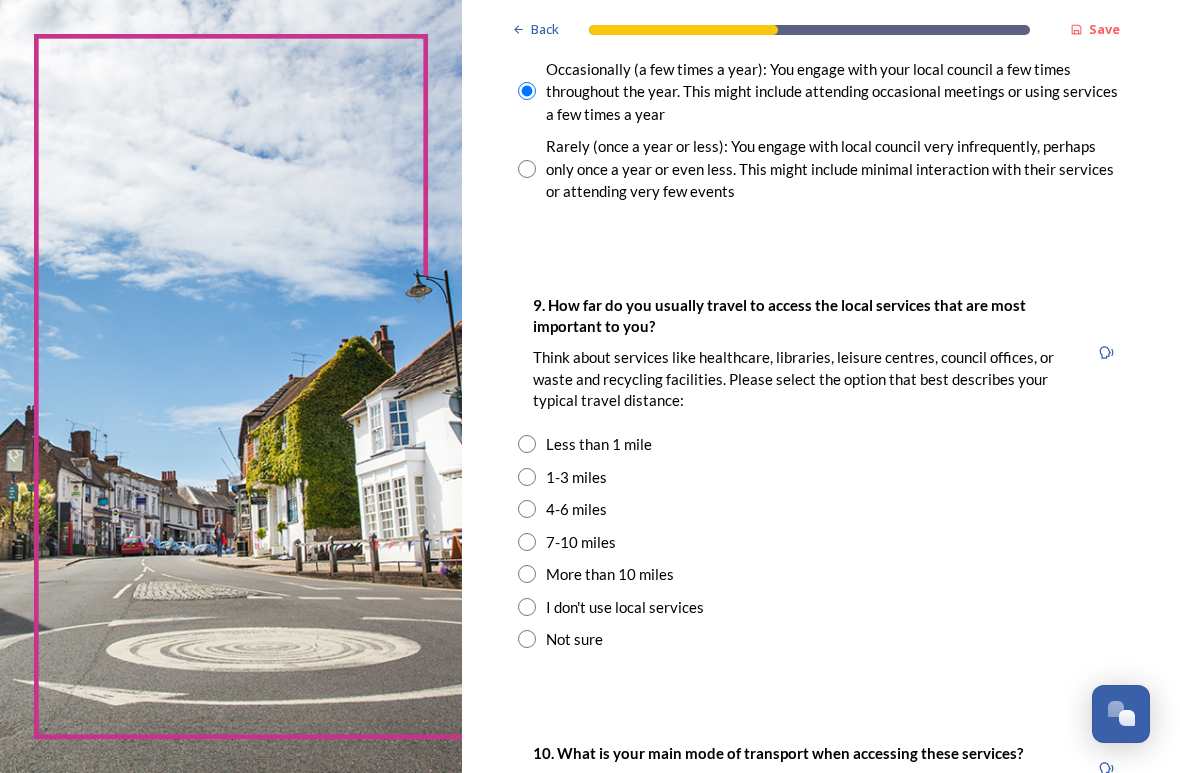 click at bounding box center [527, 444] 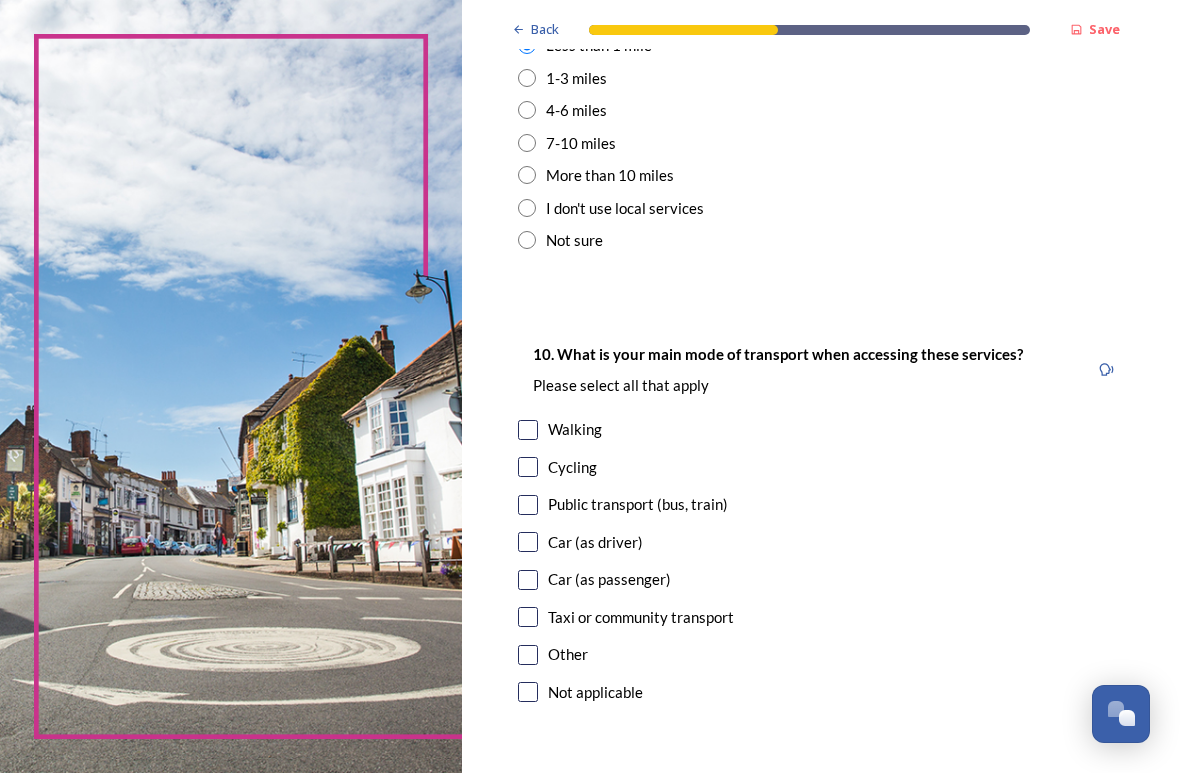 scroll, scrollTop: 1769, scrollLeft: 0, axis: vertical 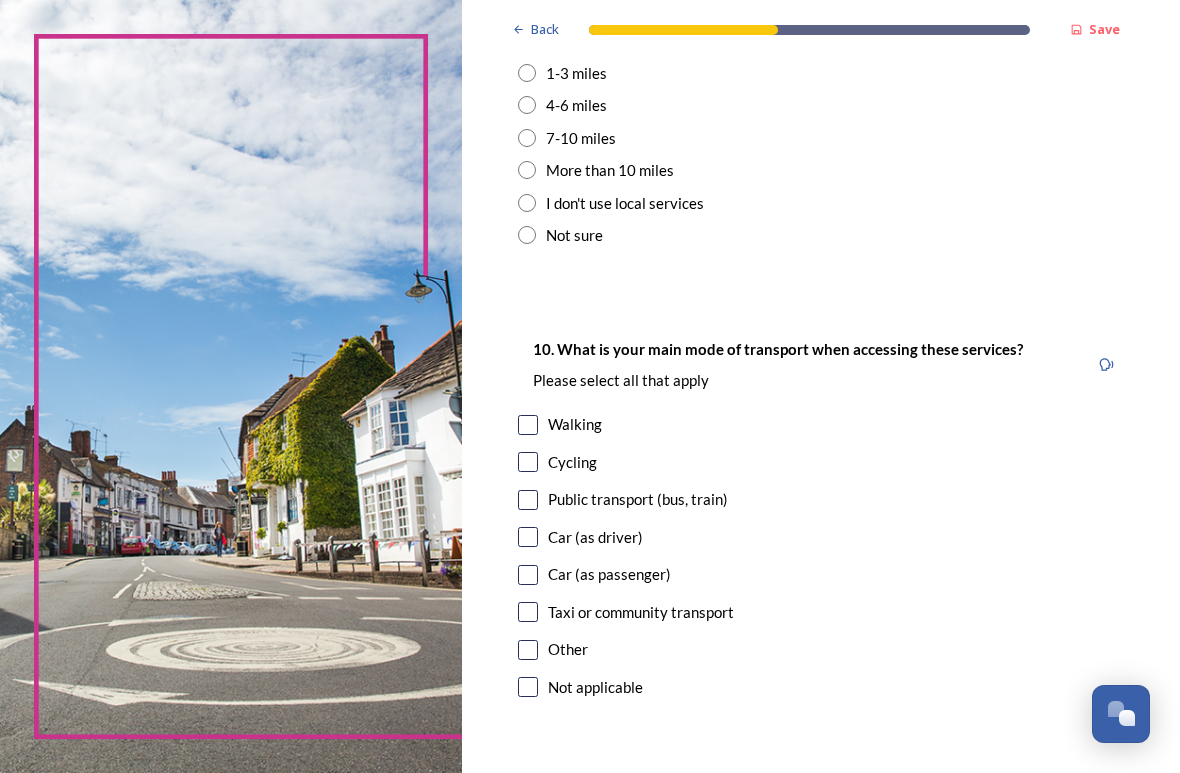 click at bounding box center (528, 425) 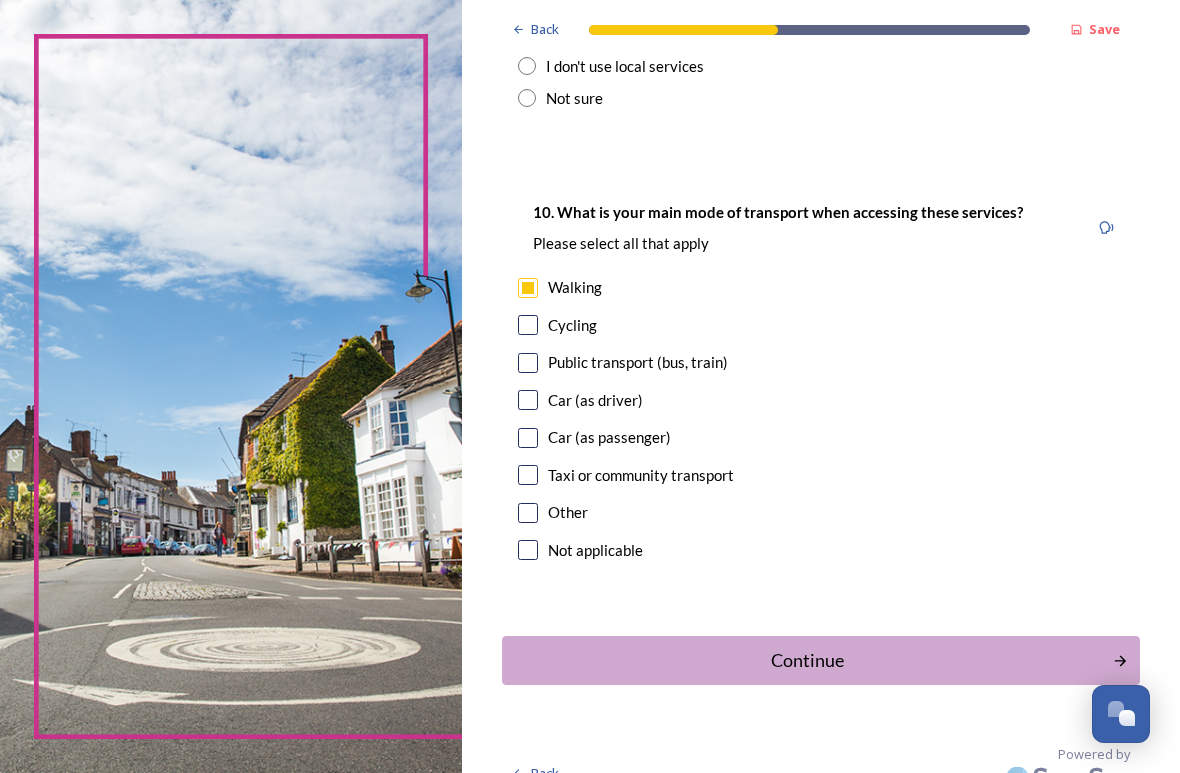 scroll, scrollTop: 1904, scrollLeft: 0, axis: vertical 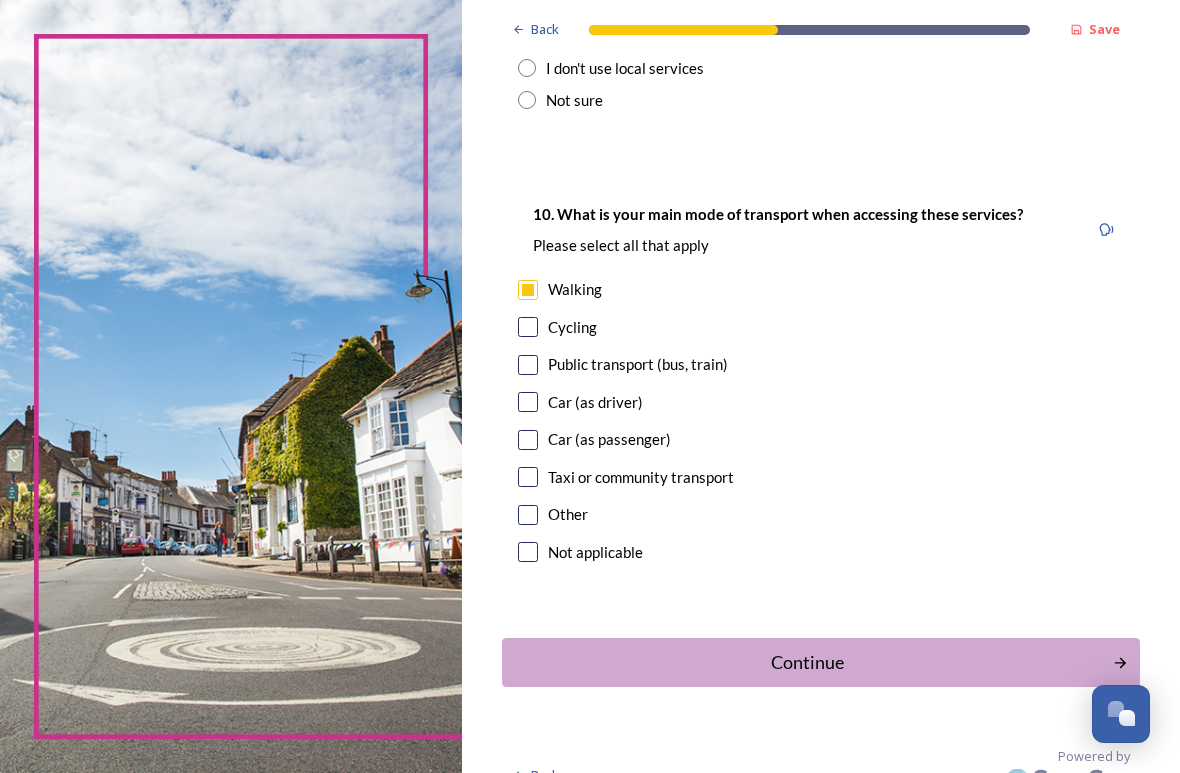 click on "Continue" at bounding box center (807, 662) 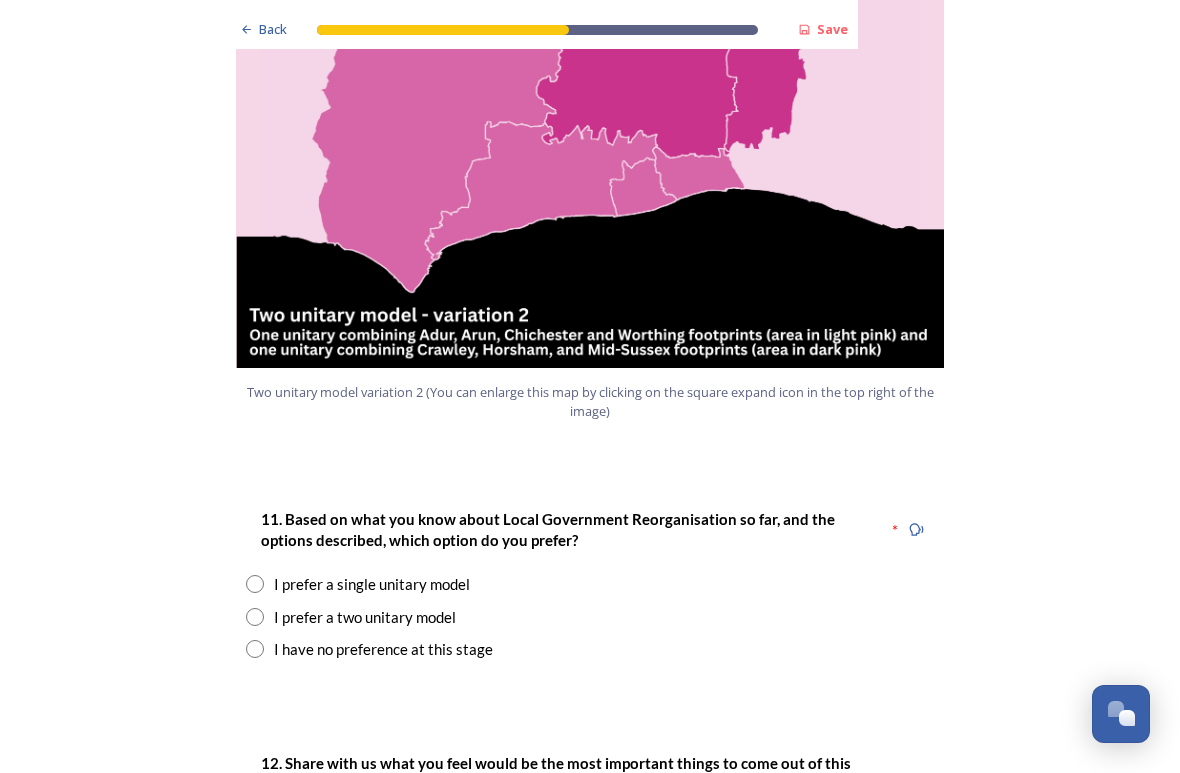 scroll, scrollTop: 2291, scrollLeft: 0, axis: vertical 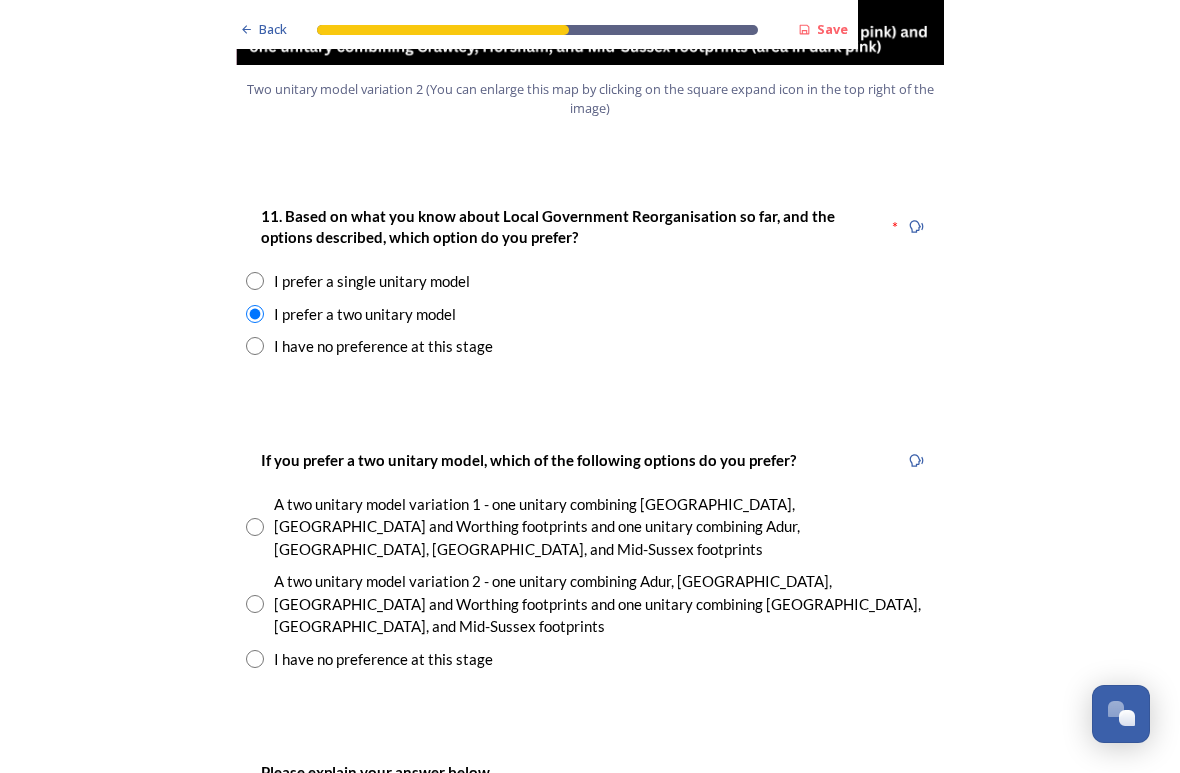 click on "A two unitary model variation 2 - one unitary combining Adur, Arun, Chichester and Worthing footprints and one unitary combining Crawley, Horsham, and Mid-Sussex footprints" at bounding box center [604, 604] 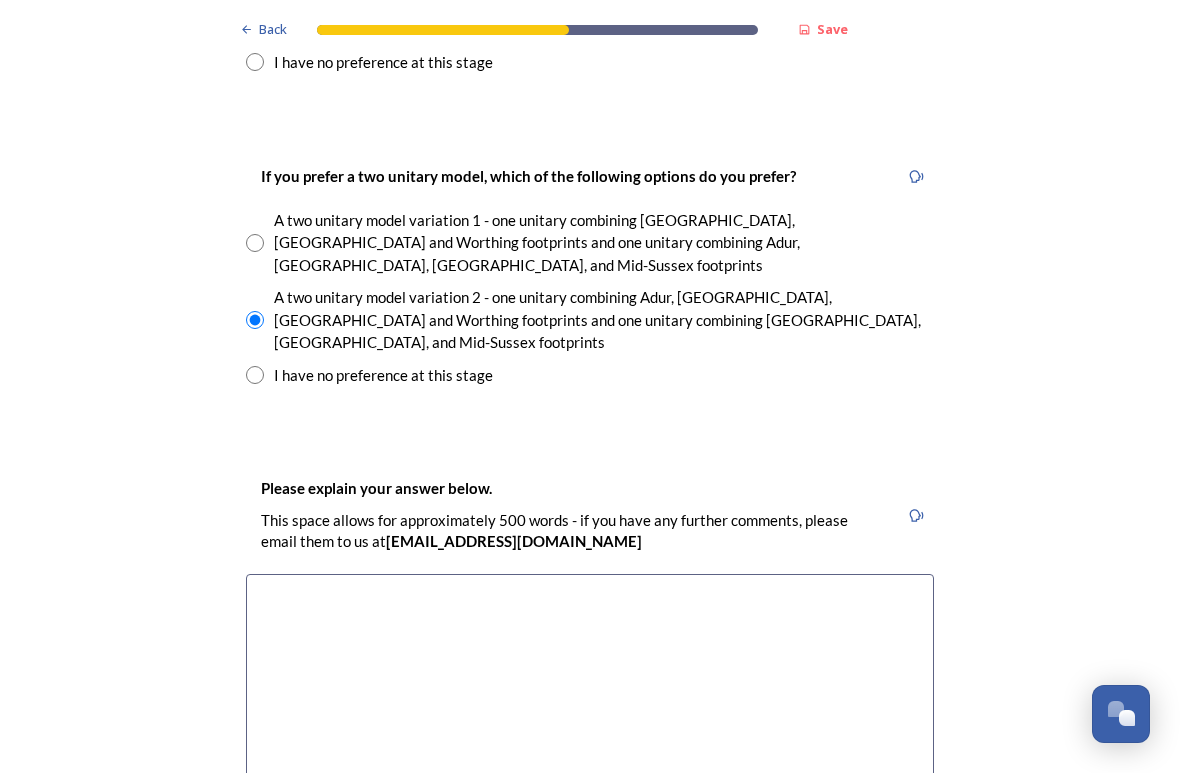 scroll, scrollTop: 2885, scrollLeft: 0, axis: vertical 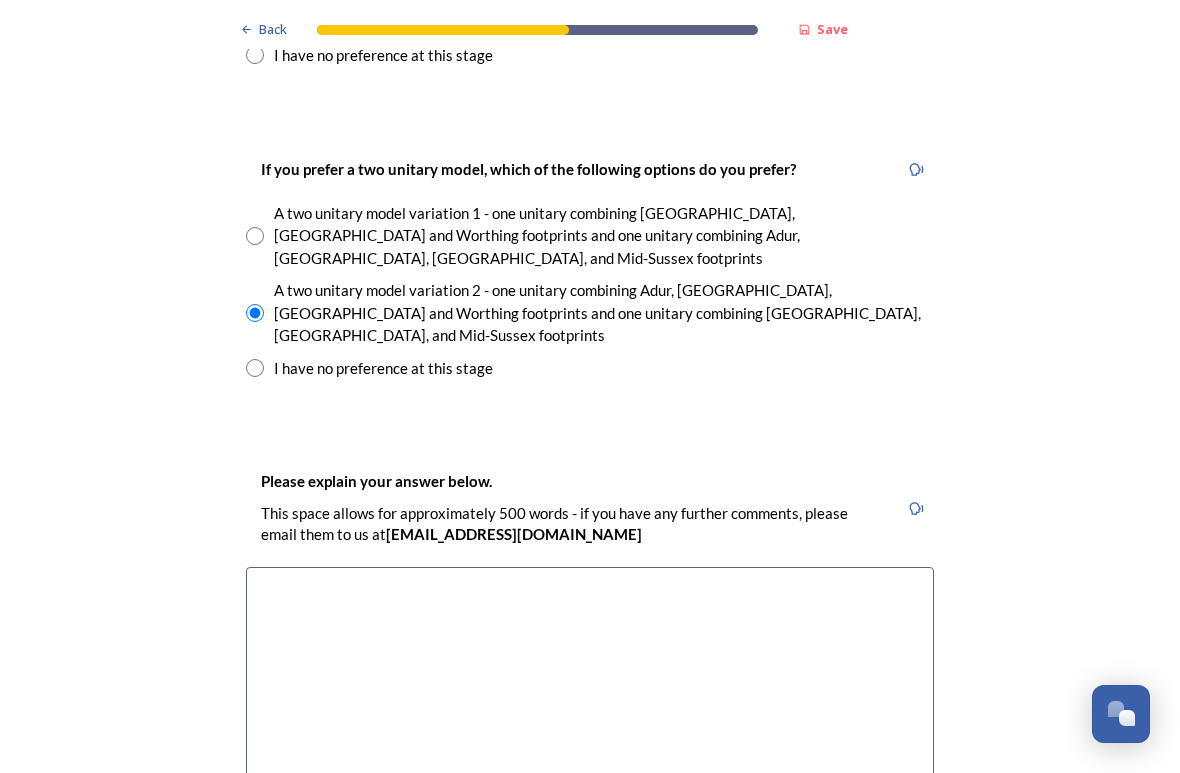 click at bounding box center (590, 679) 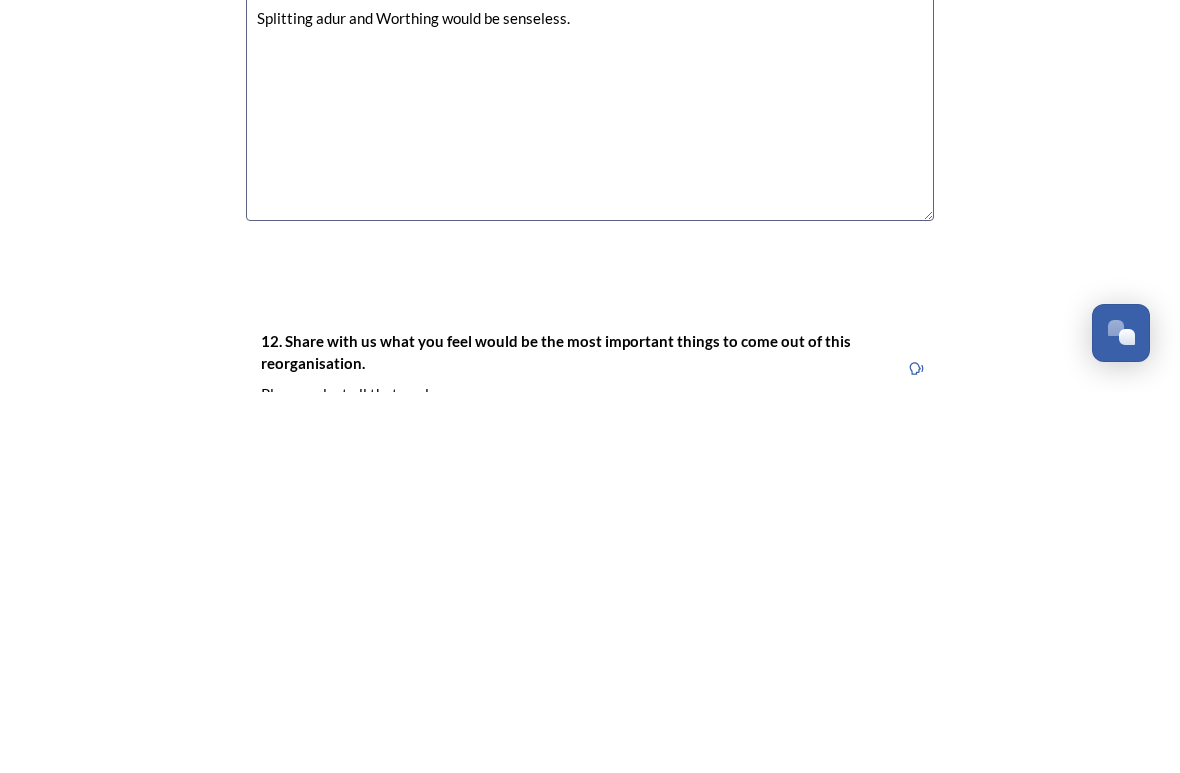 scroll, scrollTop: 3080, scrollLeft: 0, axis: vertical 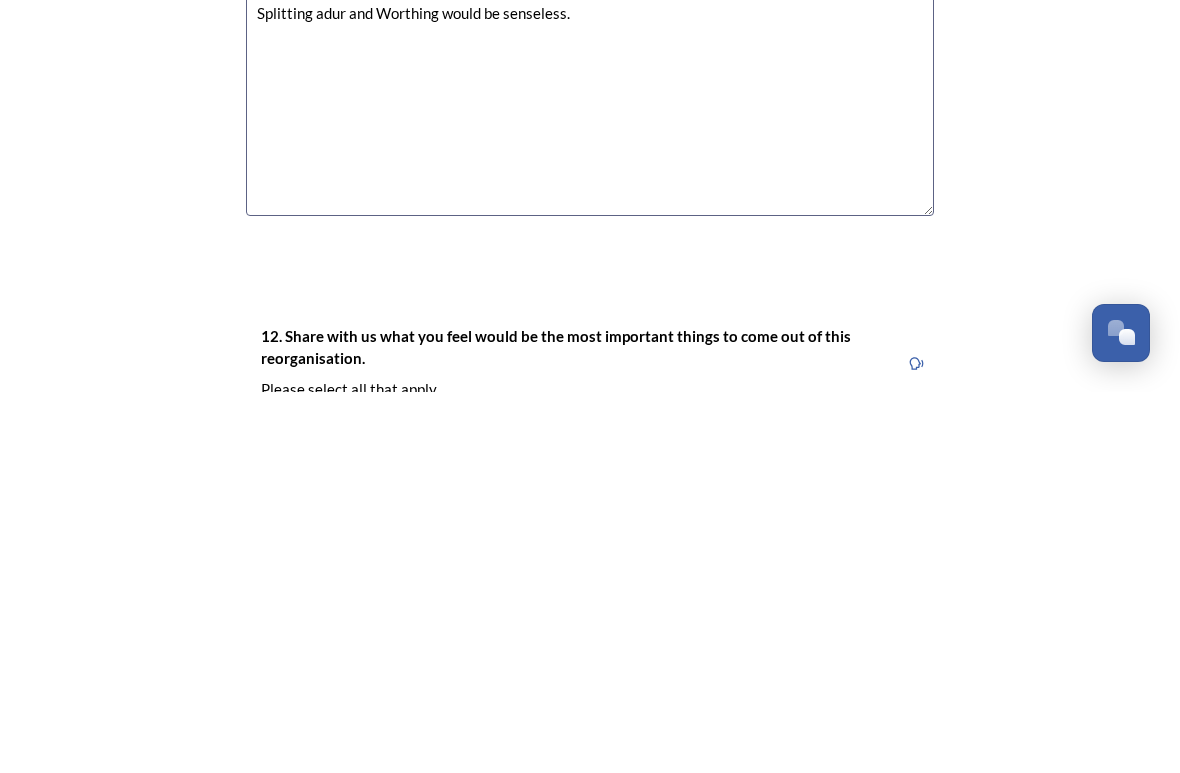 type on "Splitting adur and Worthing would be senseless." 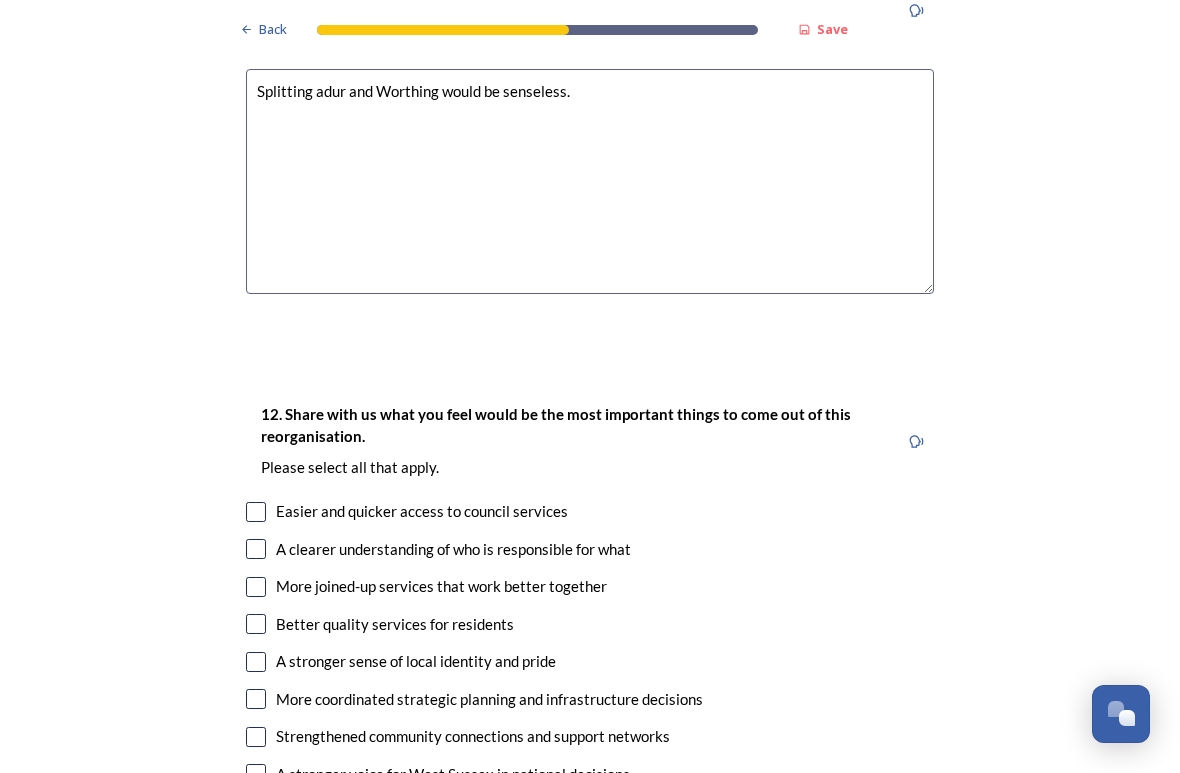 scroll, scrollTop: 3395, scrollLeft: 0, axis: vertical 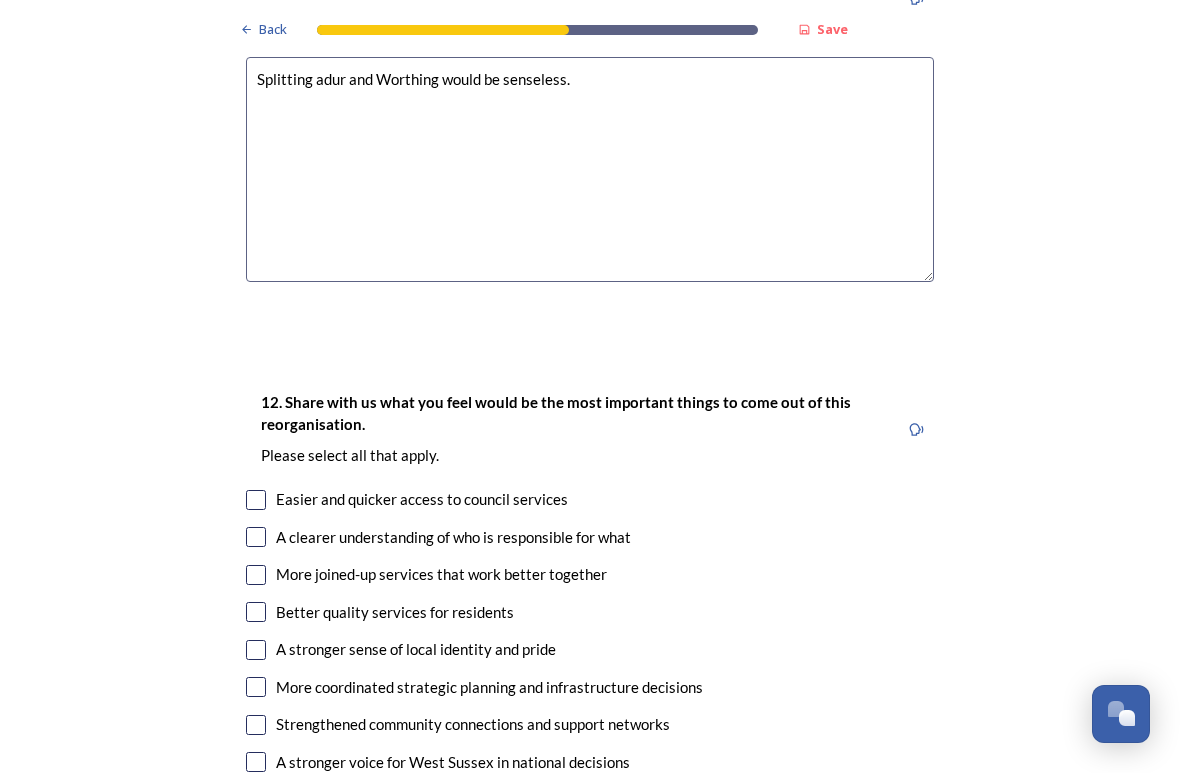 click at bounding box center [256, 612] 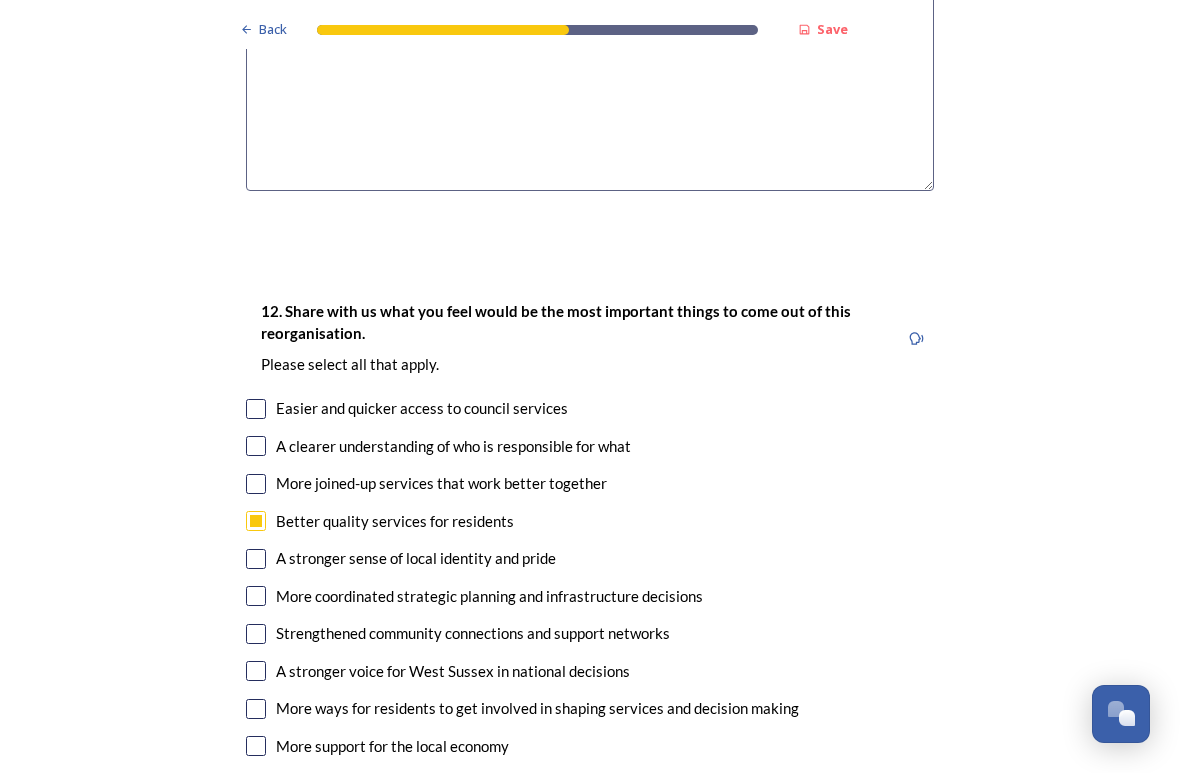 scroll, scrollTop: 3486, scrollLeft: 0, axis: vertical 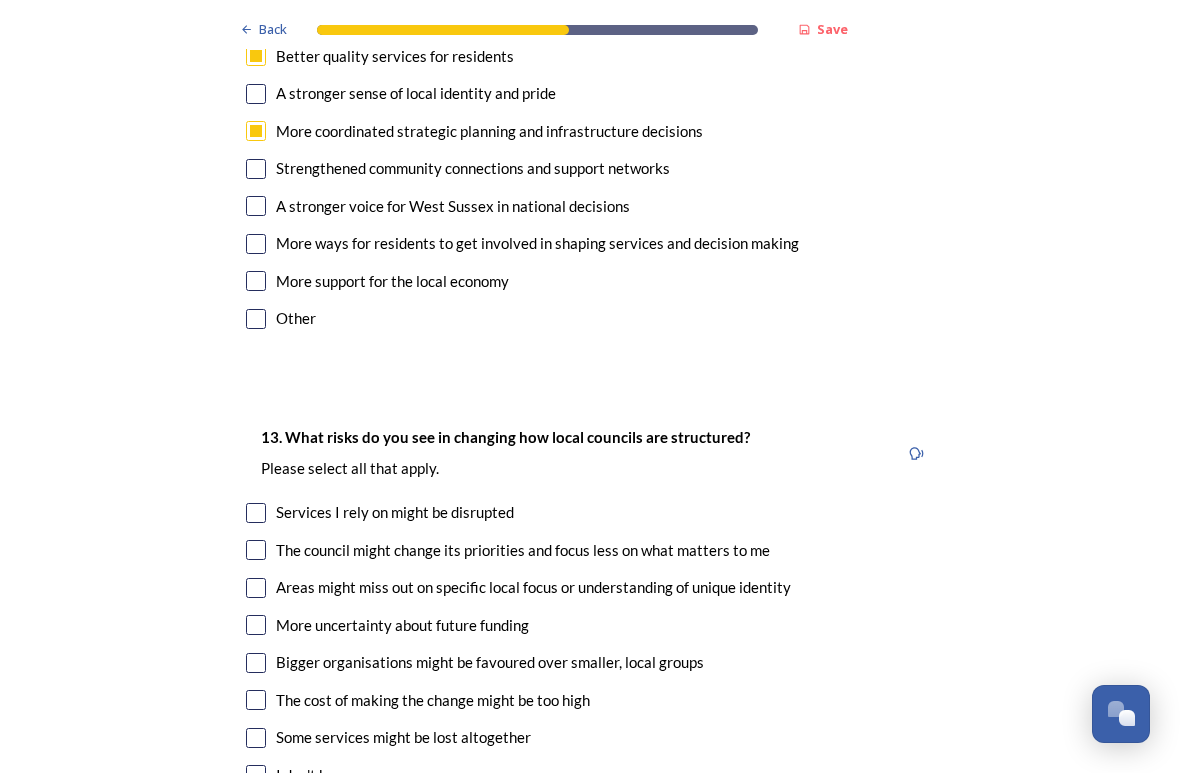 click on "More uncertainty about future funding" at bounding box center (590, 625) 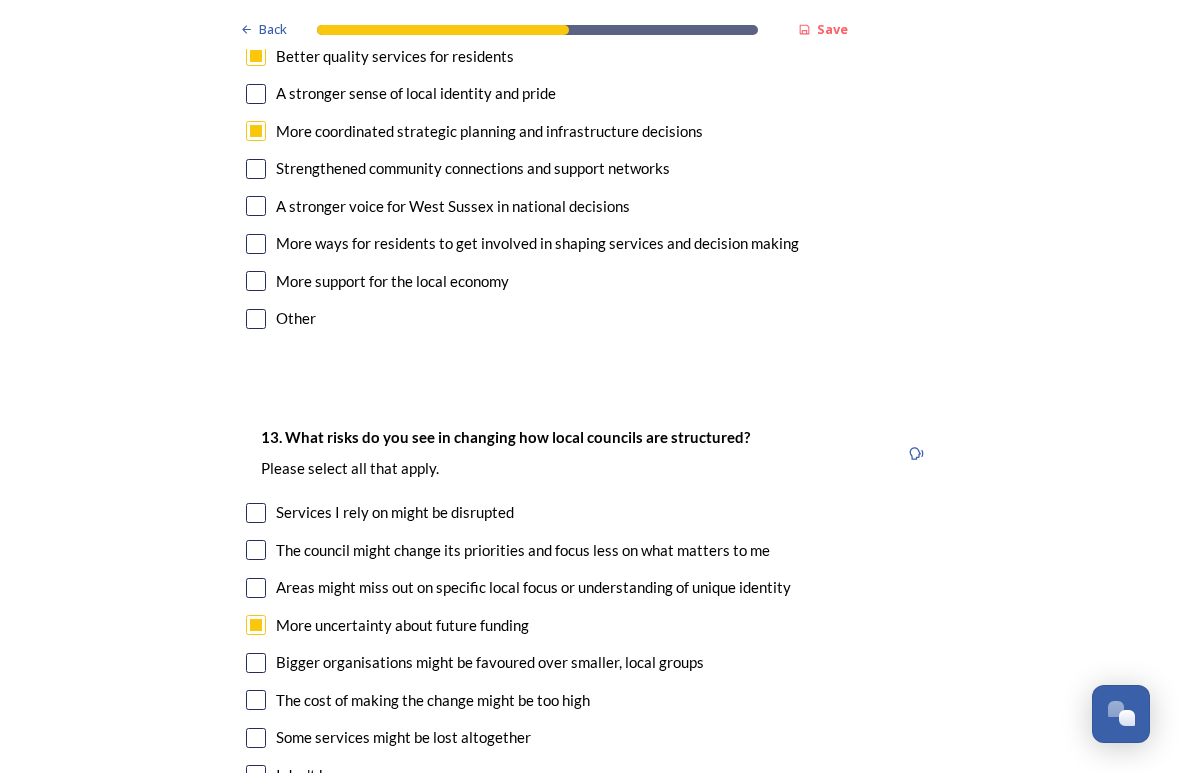 checkbox on "true" 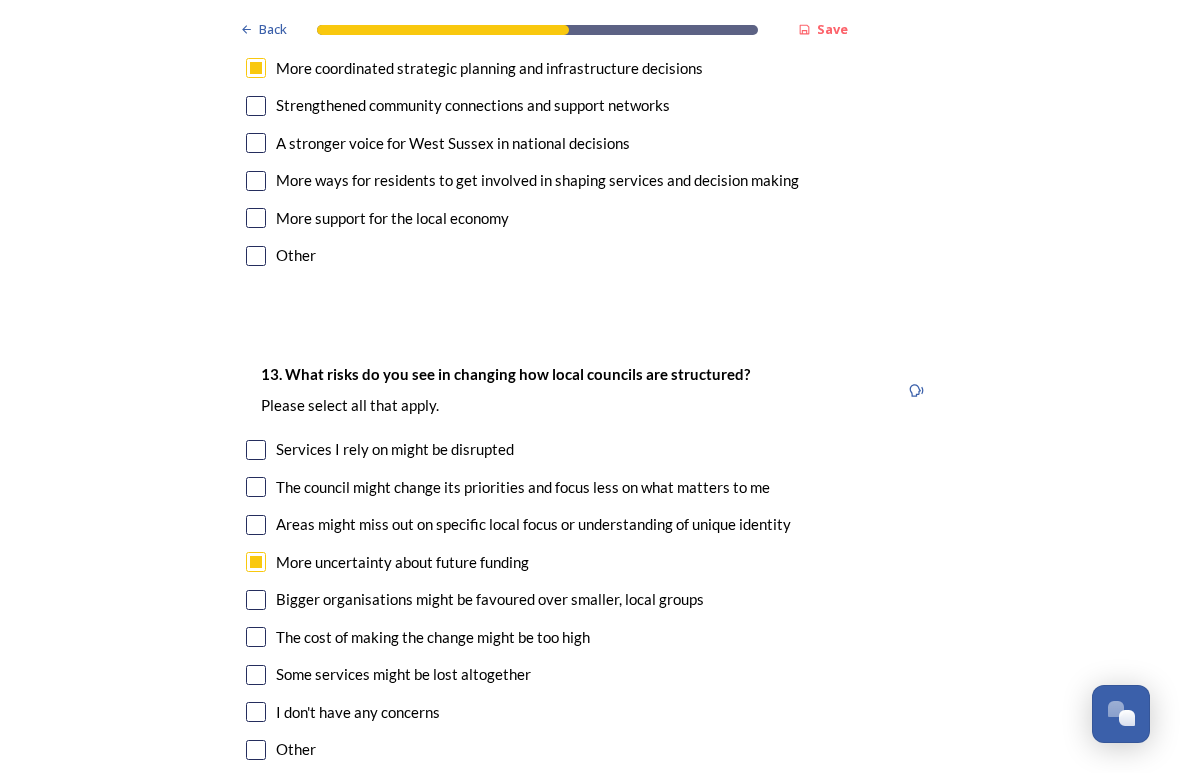 scroll, scrollTop: 4014, scrollLeft: 0, axis: vertical 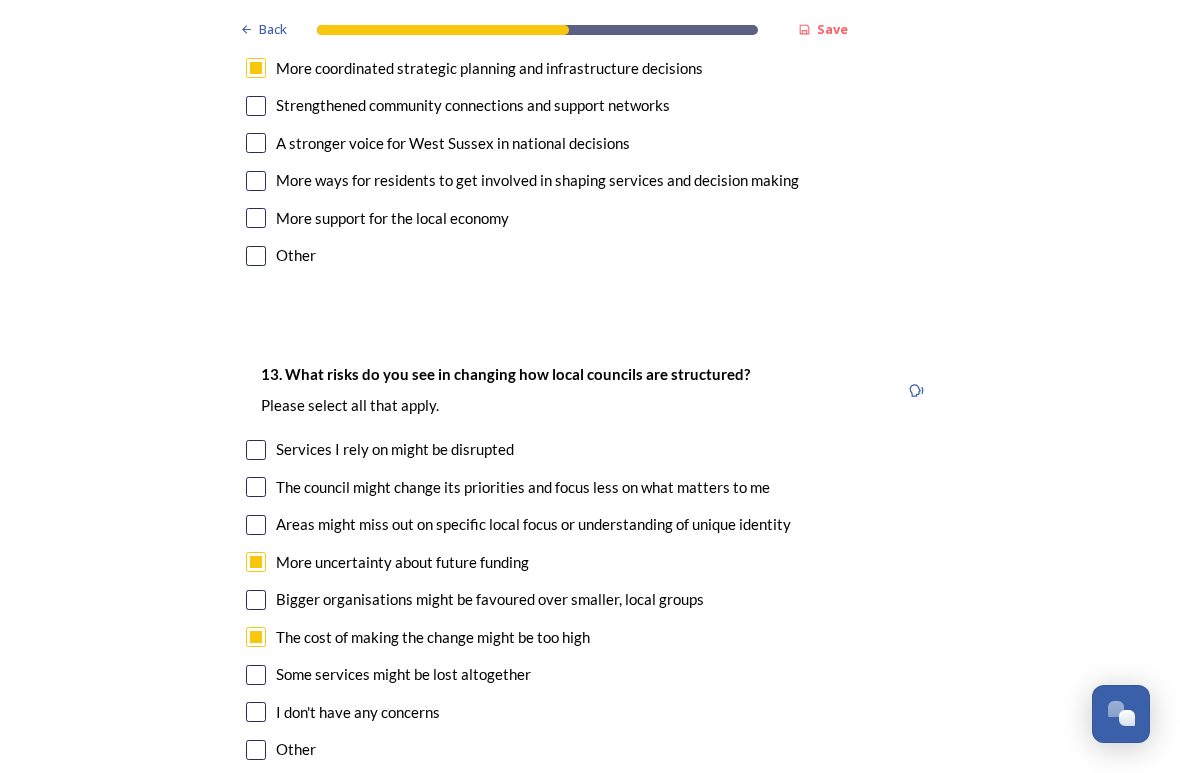 checkbox on "true" 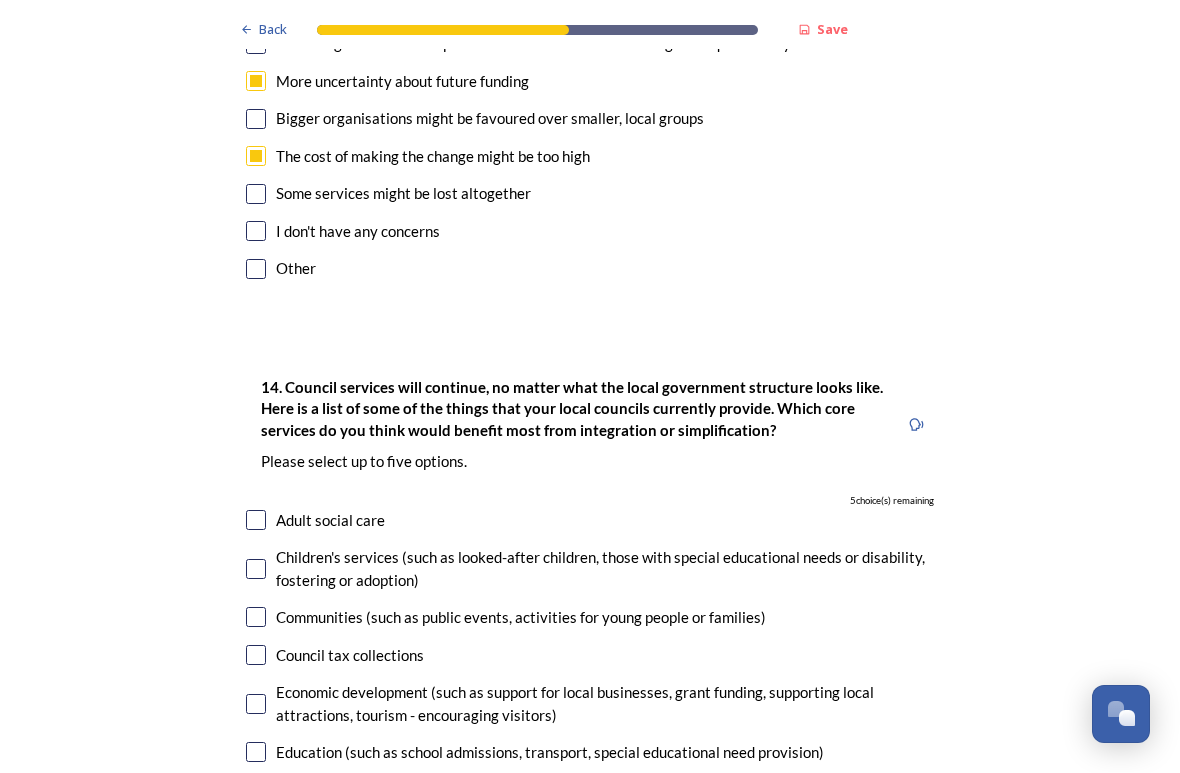 scroll, scrollTop: 4497, scrollLeft: 0, axis: vertical 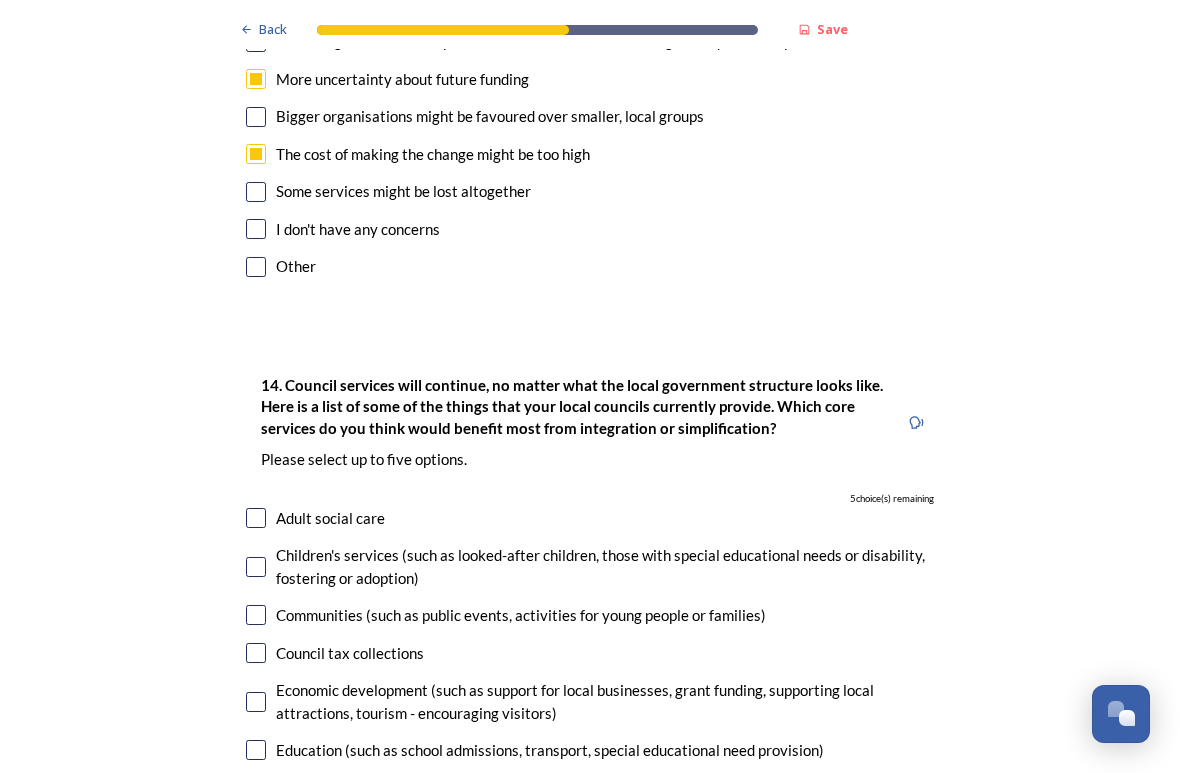 click at bounding box center (256, 518) 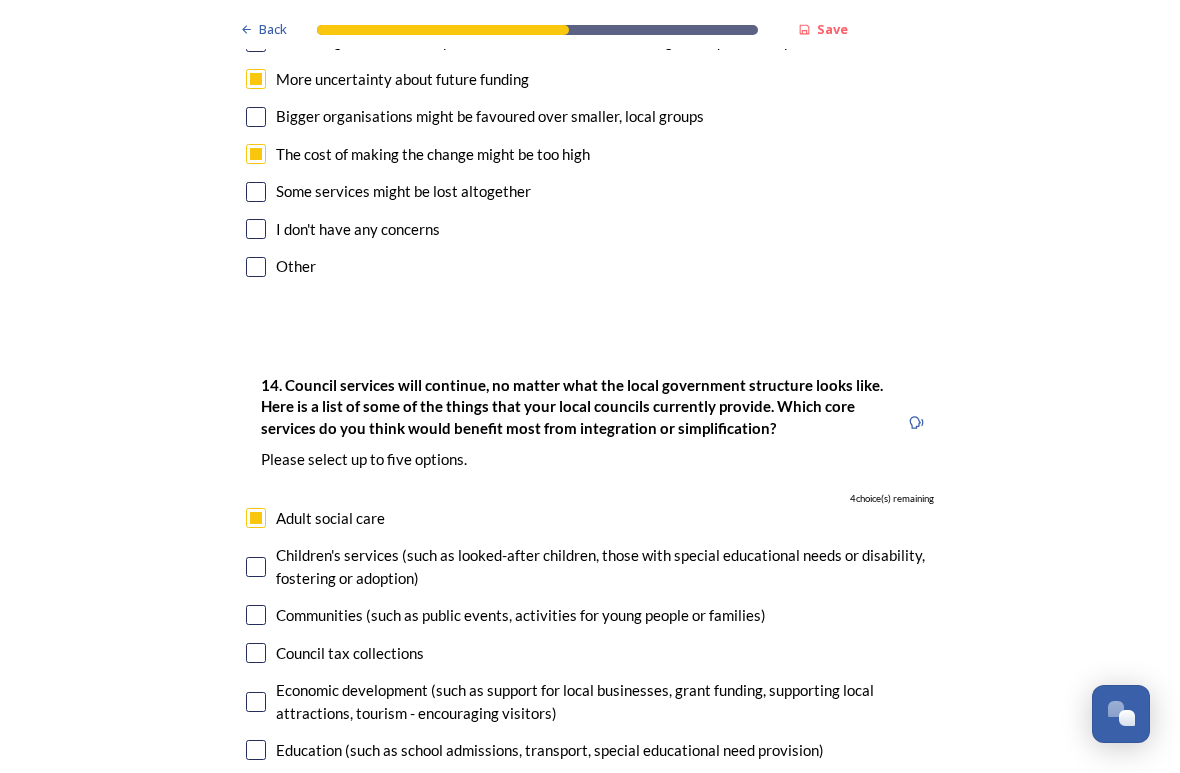 click at bounding box center [256, 567] 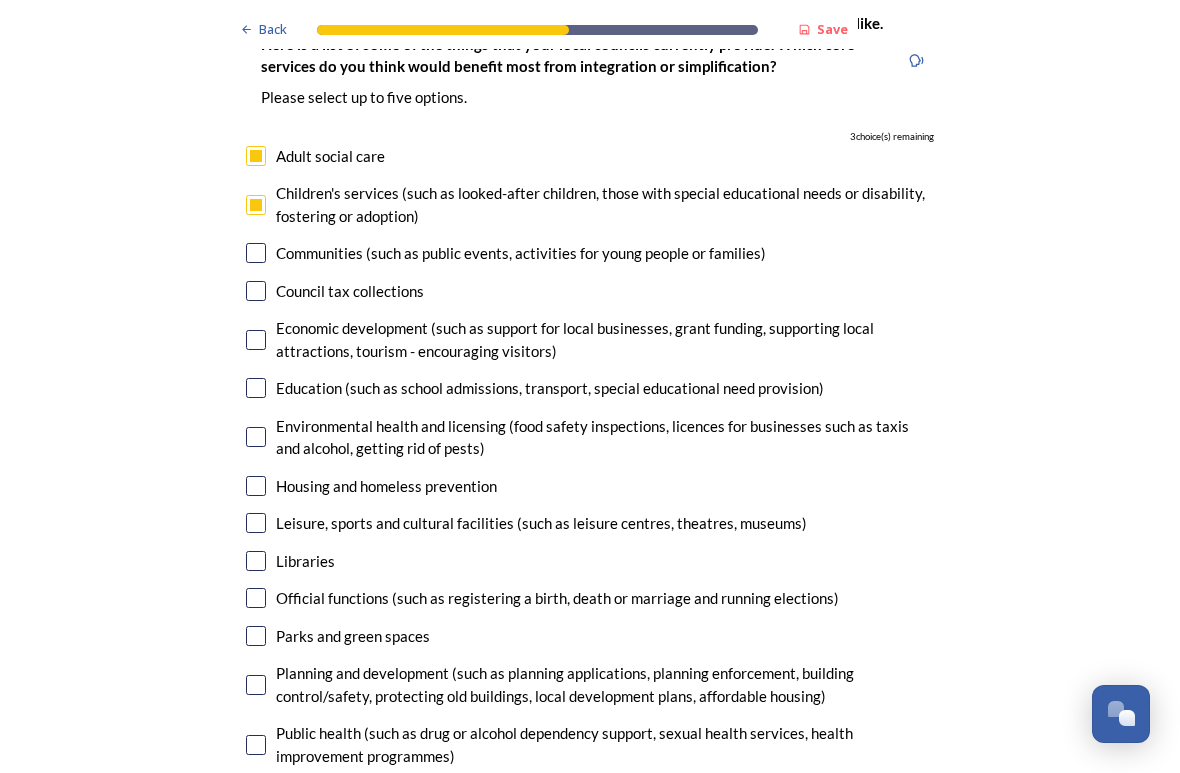 scroll, scrollTop: 4860, scrollLeft: 0, axis: vertical 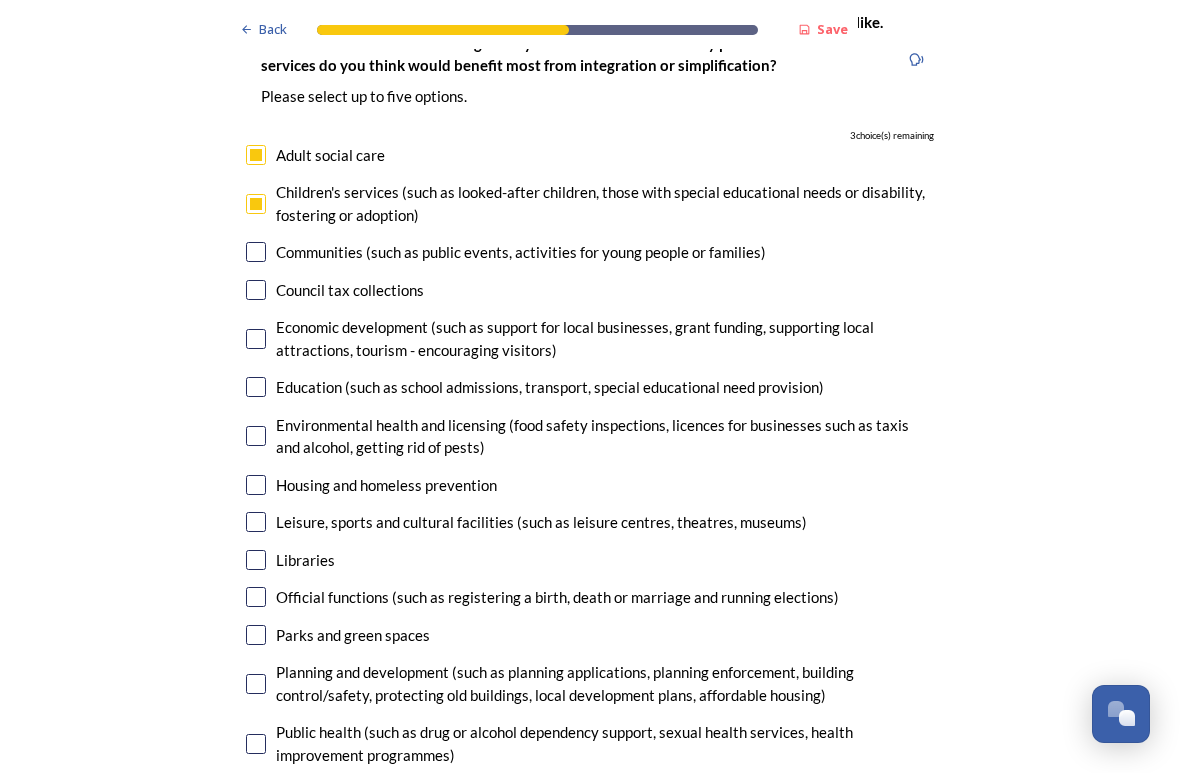 click at bounding box center (256, 522) 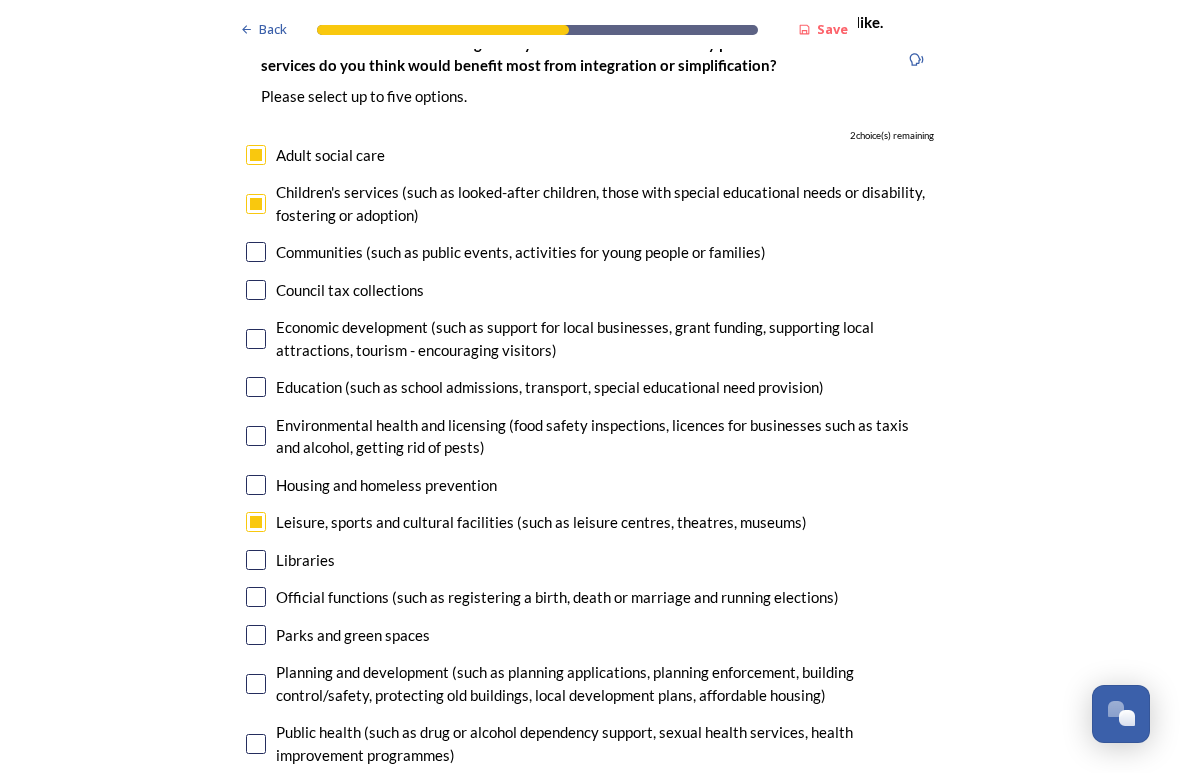 click at bounding box center (256, 560) 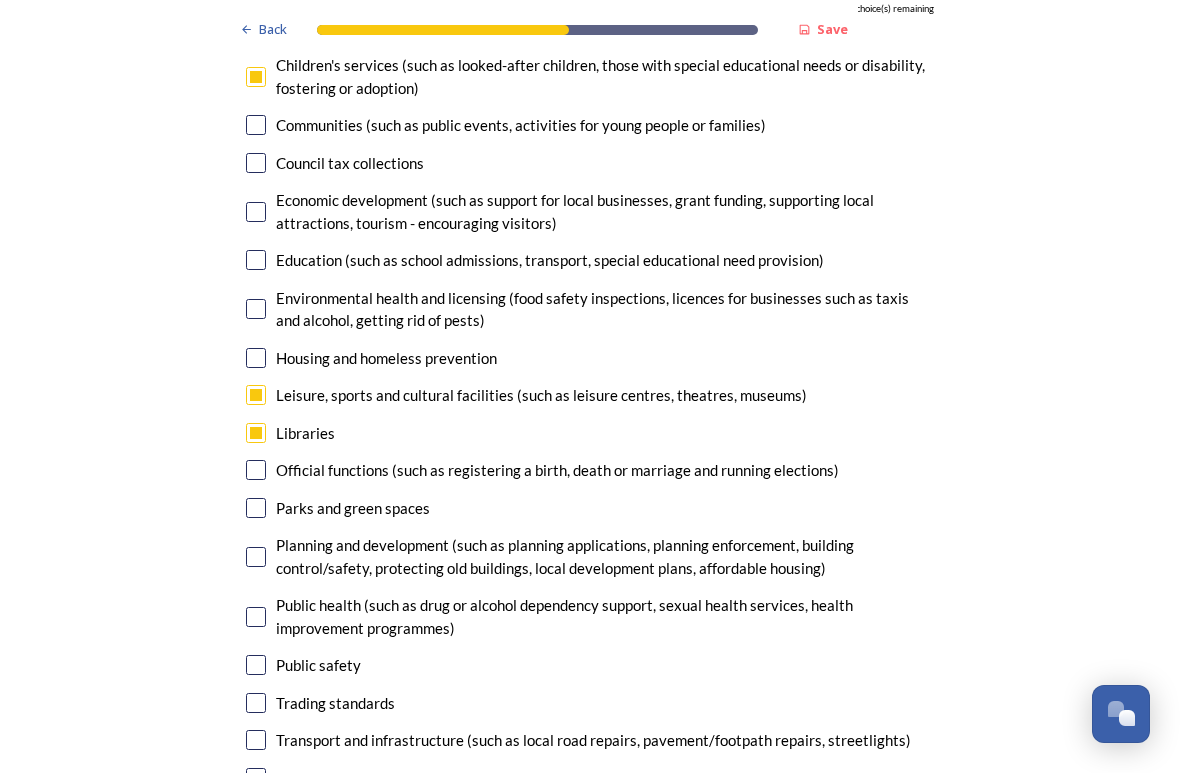 scroll, scrollTop: 4988, scrollLeft: 0, axis: vertical 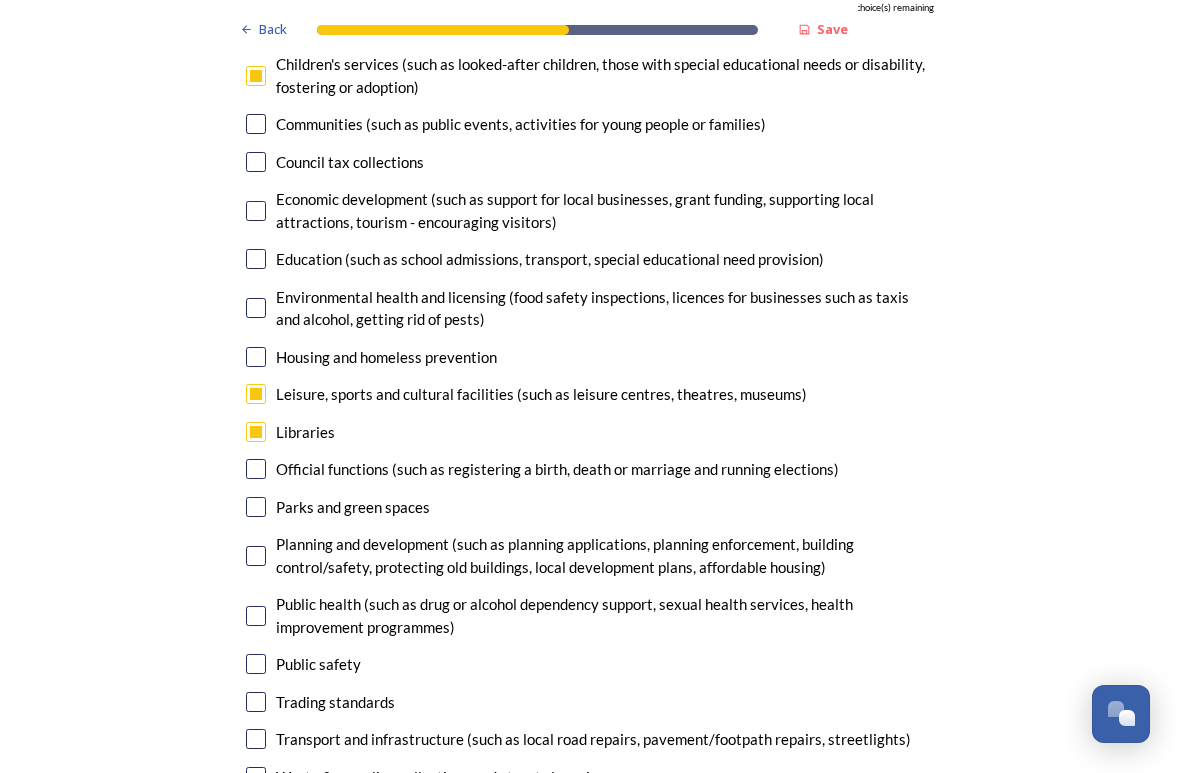 click at bounding box center (256, 507) 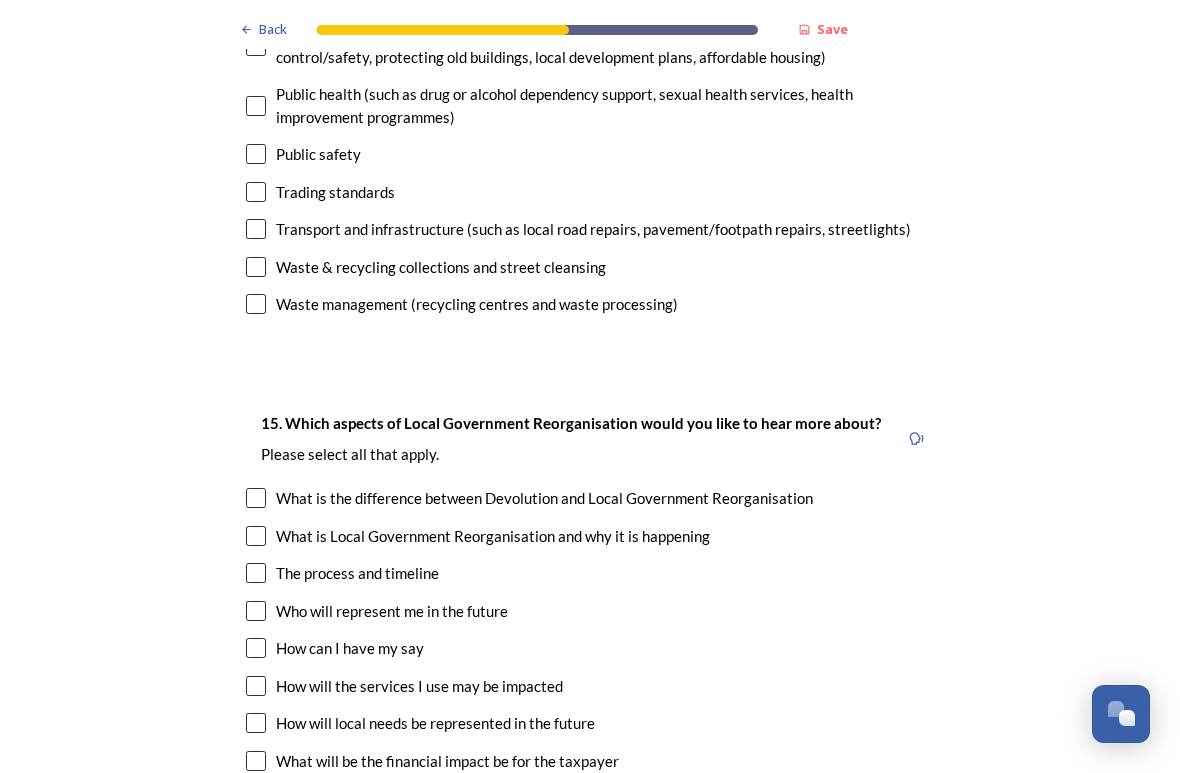 scroll, scrollTop: 5500, scrollLeft: 0, axis: vertical 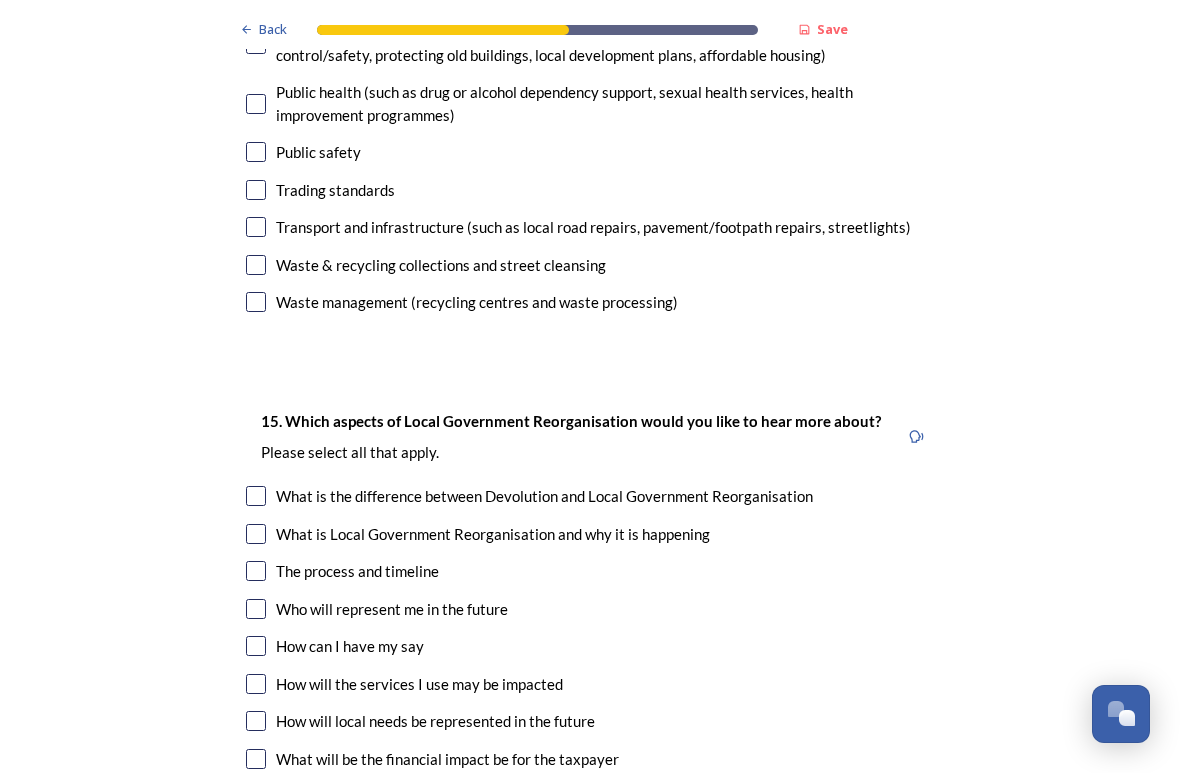 click at bounding box center (256, 496) 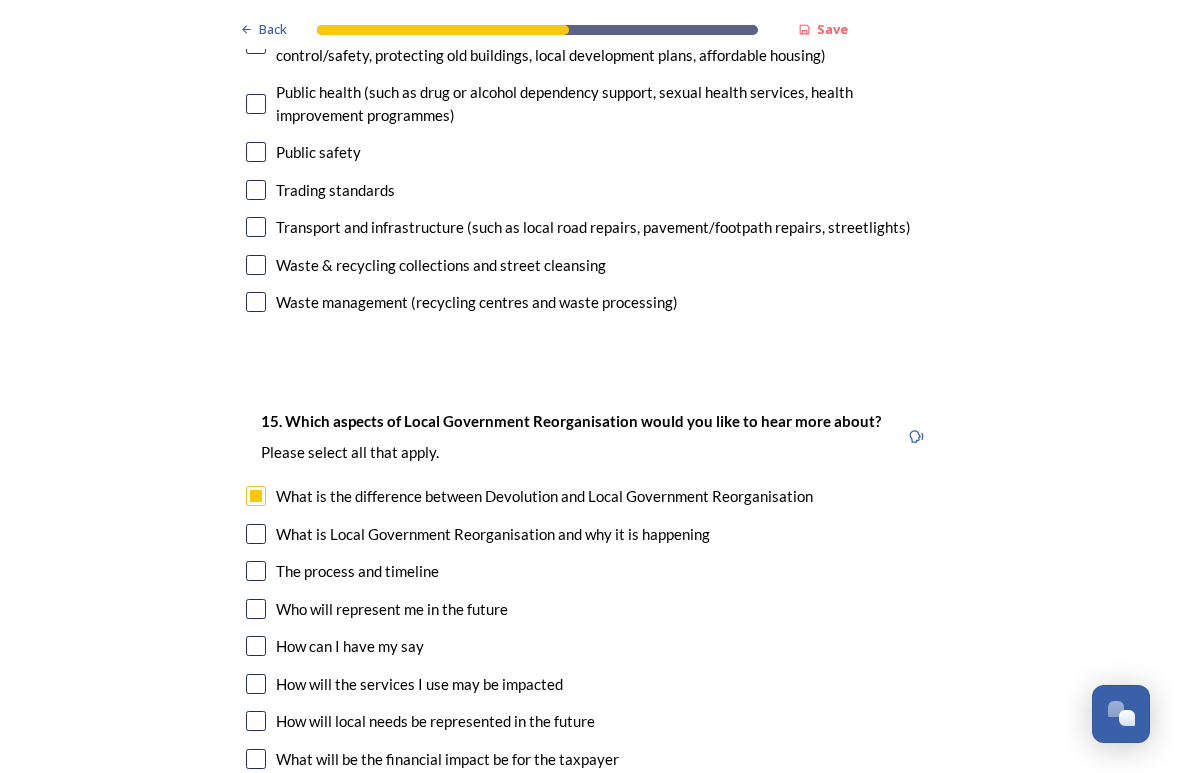 click at bounding box center (256, 571) 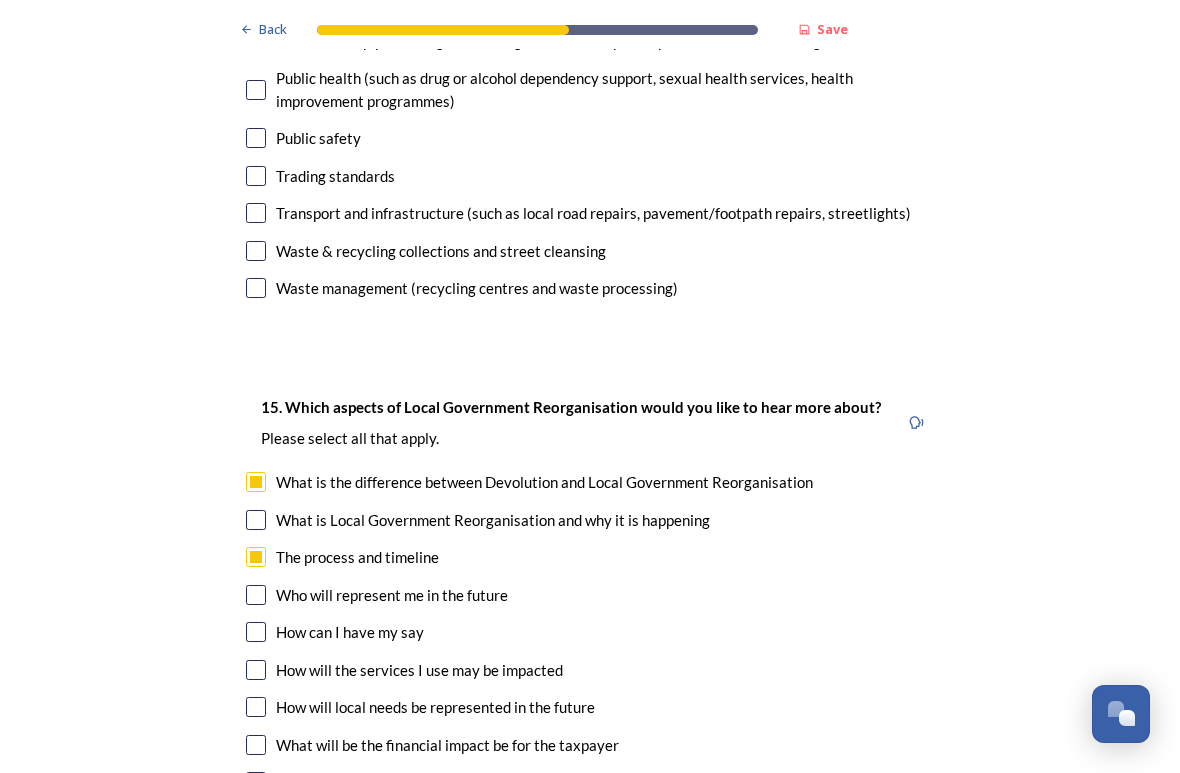 scroll, scrollTop: 5515, scrollLeft: 0, axis: vertical 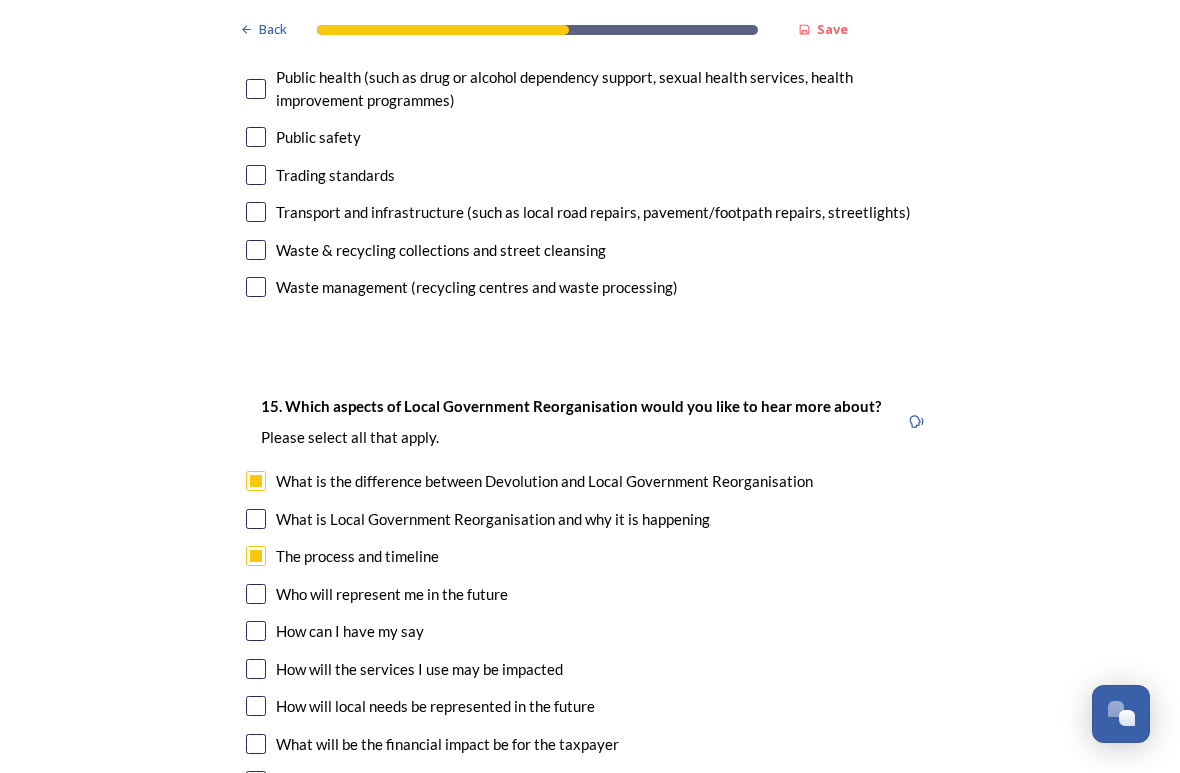 click at bounding box center [256, 594] 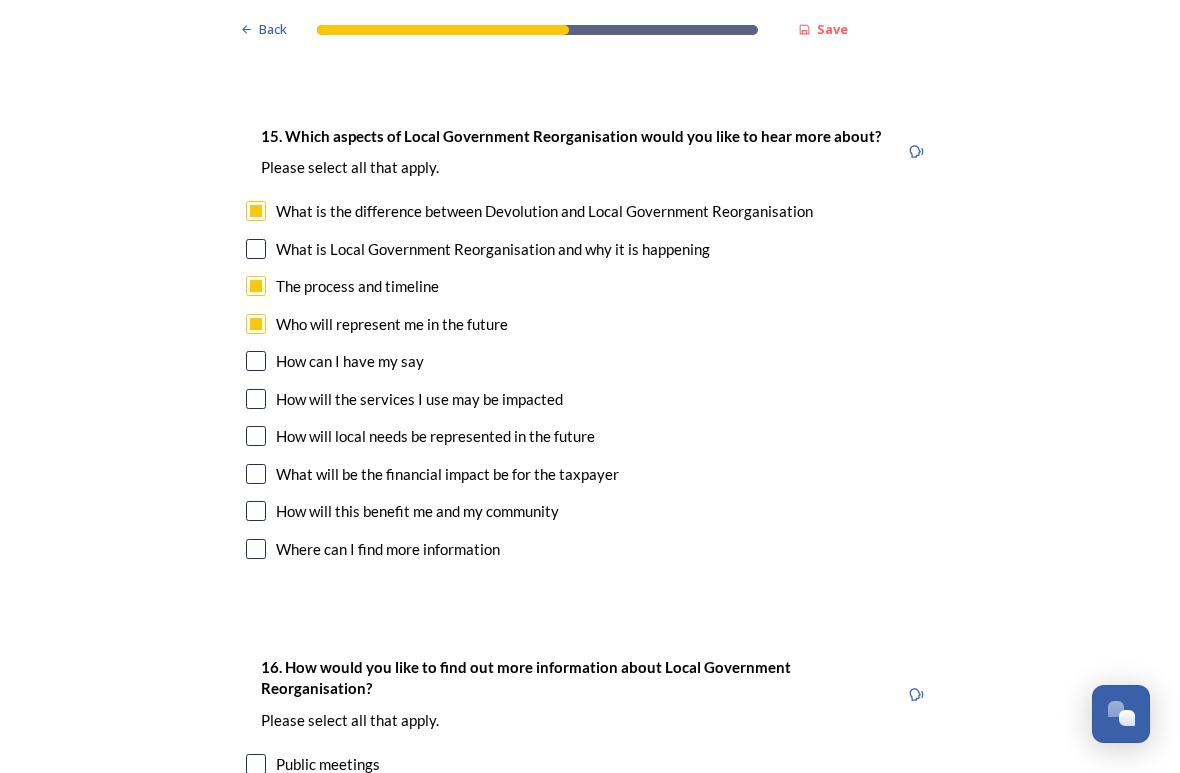 scroll, scrollTop: 5785, scrollLeft: 0, axis: vertical 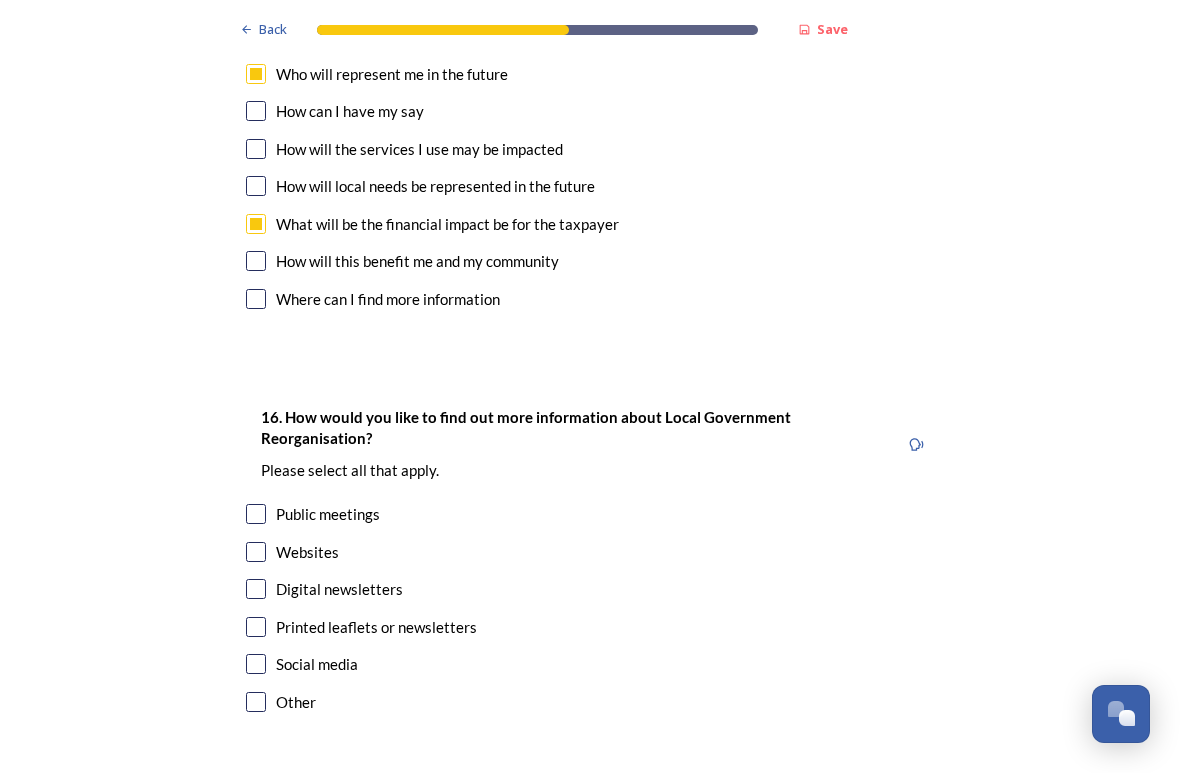 click at bounding box center (256, 514) 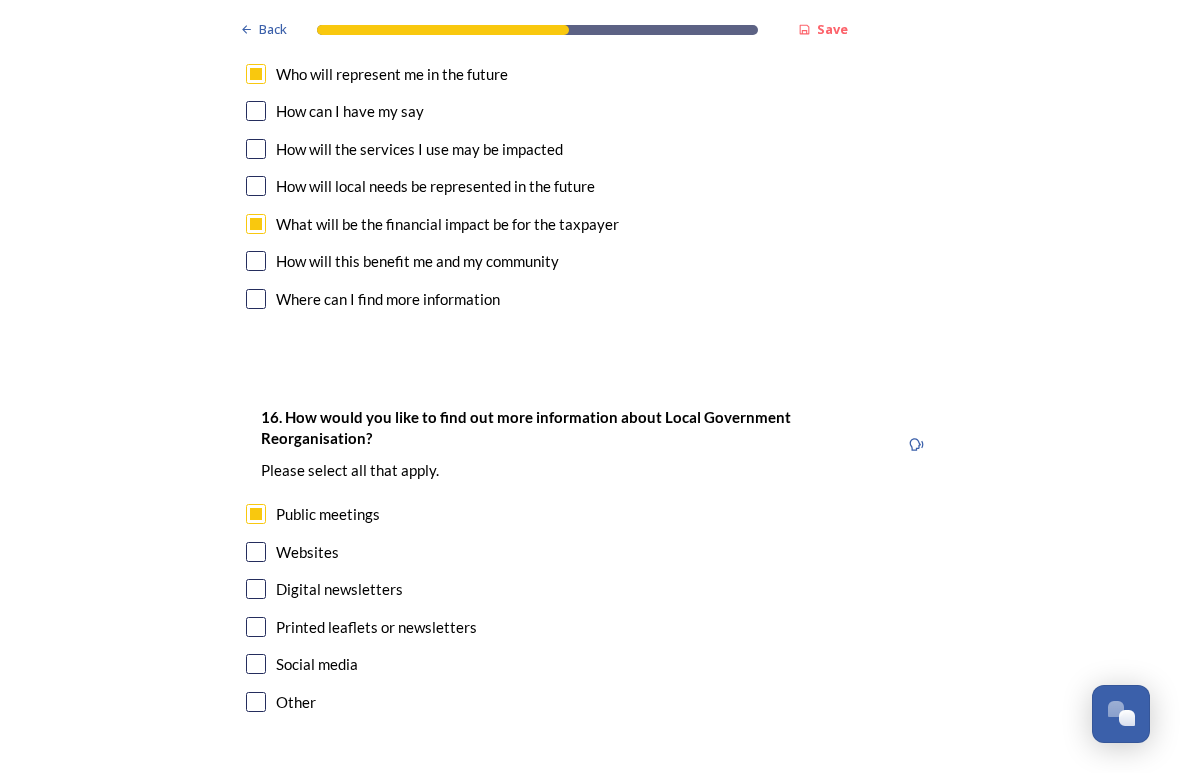 click at bounding box center [256, 589] 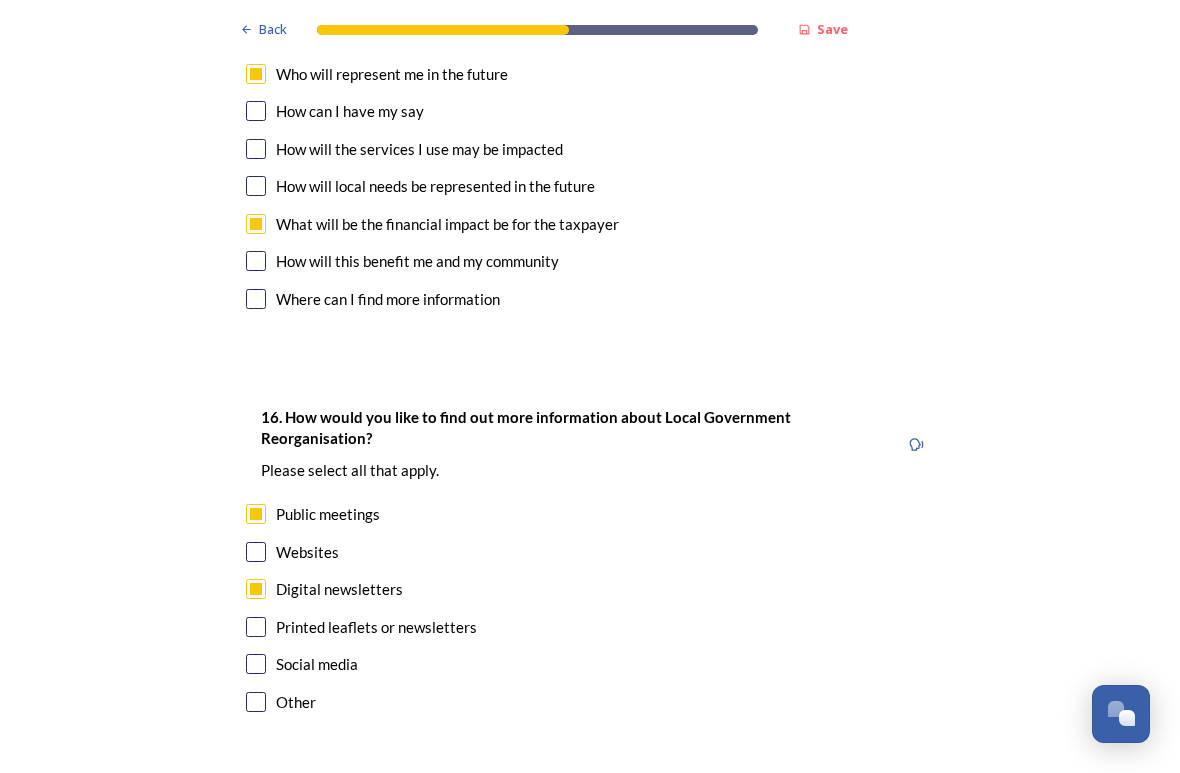 click on "Continue" at bounding box center [576, 812] 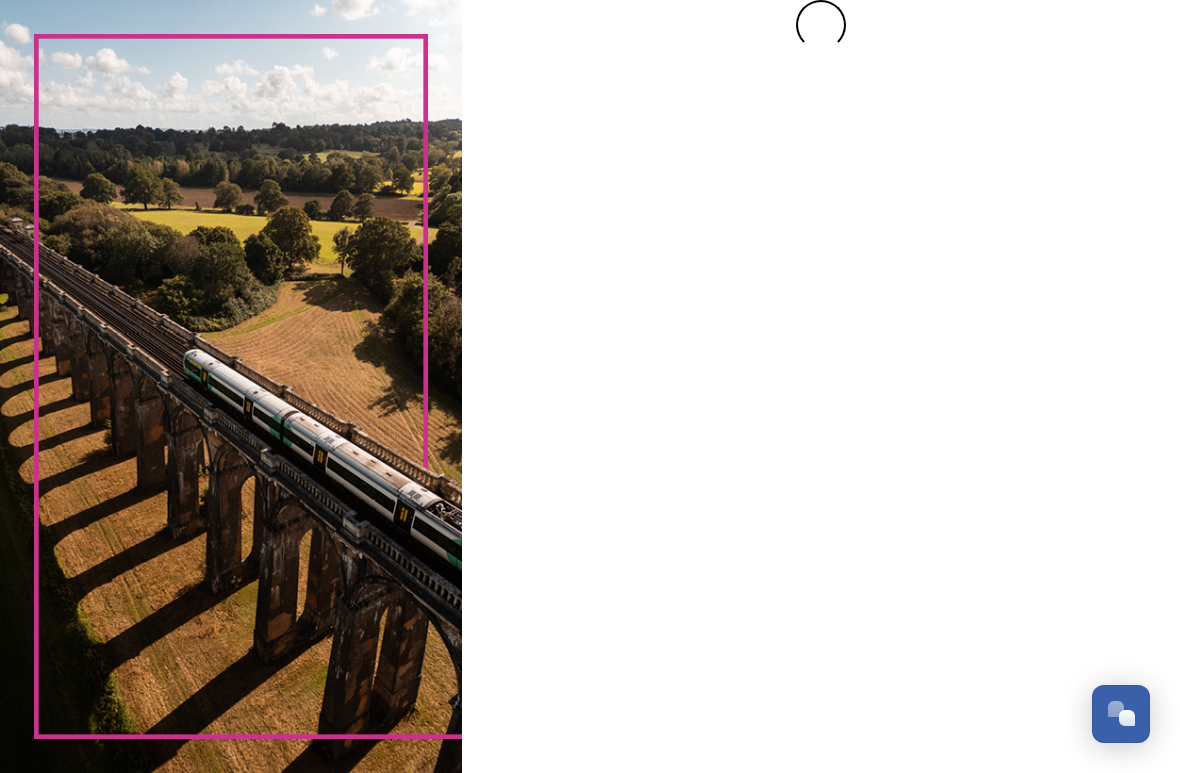 scroll, scrollTop: 0, scrollLeft: 0, axis: both 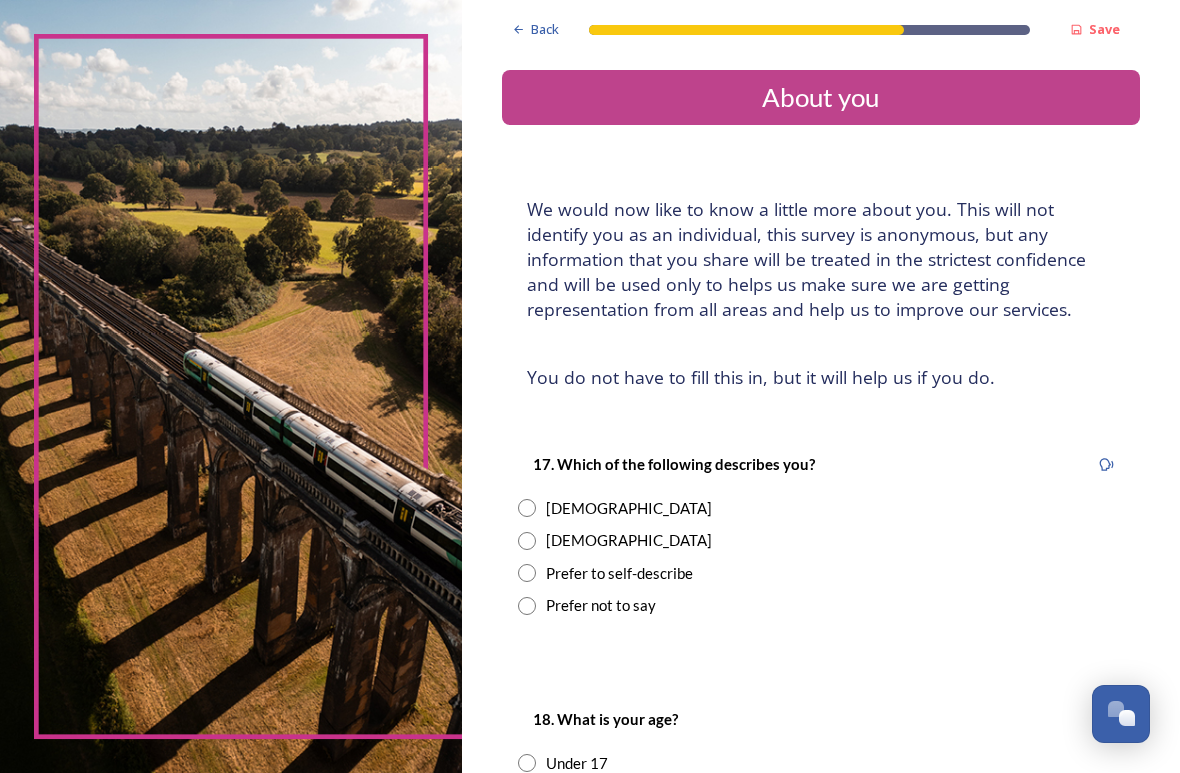 click at bounding box center [527, 541] 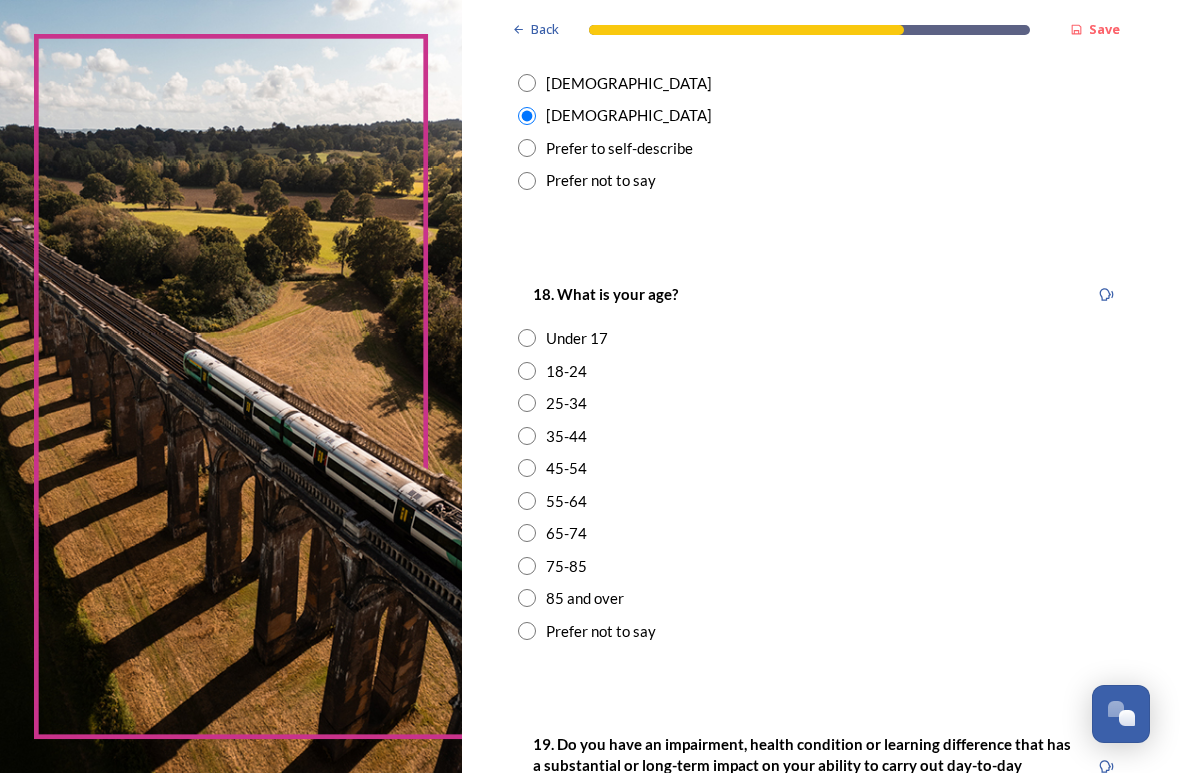 scroll, scrollTop: 425, scrollLeft: 0, axis: vertical 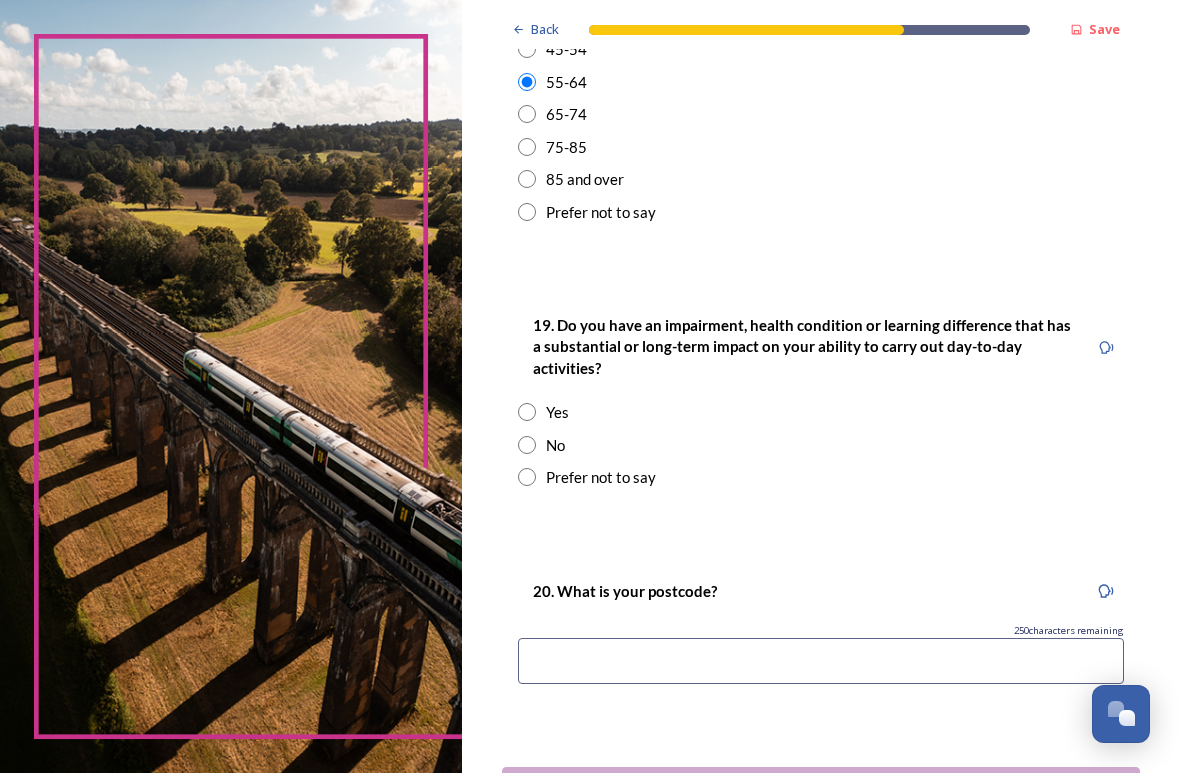 click at bounding box center (527, 445) 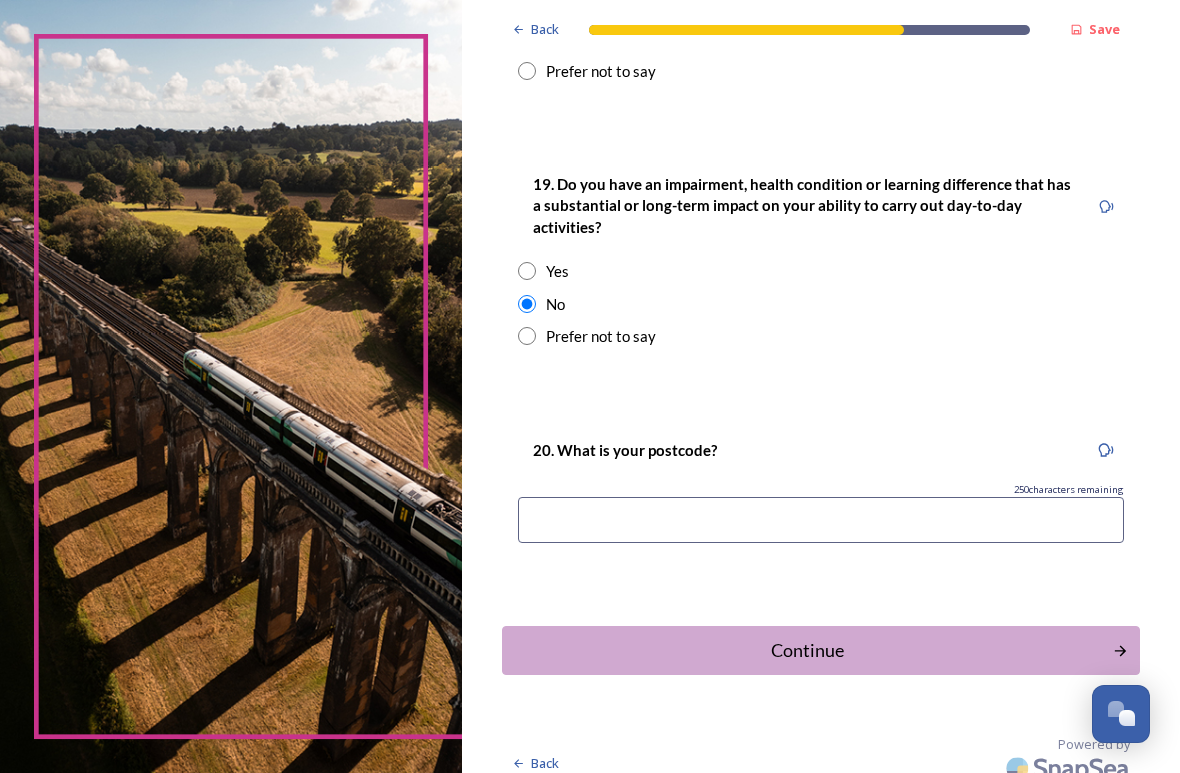 scroll, scrollTop: 984, scrollLeft: 0, axis: vertical 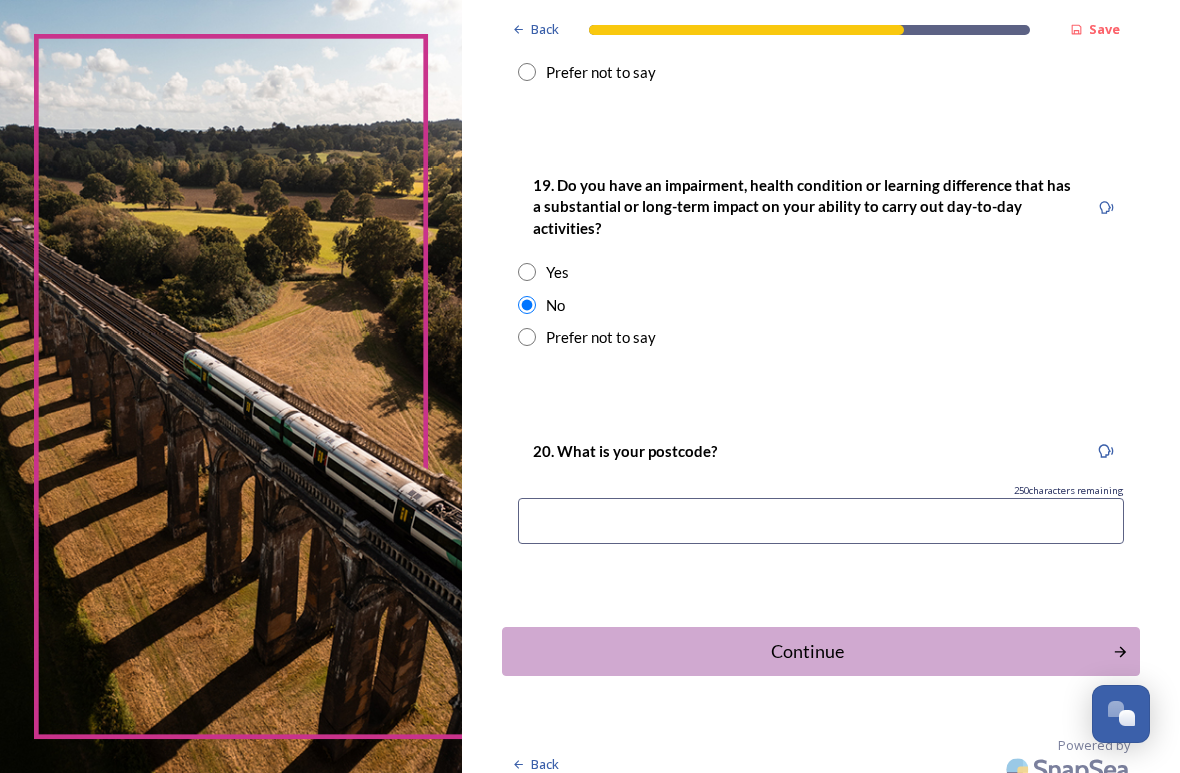 click at bounding box center (821, 521) 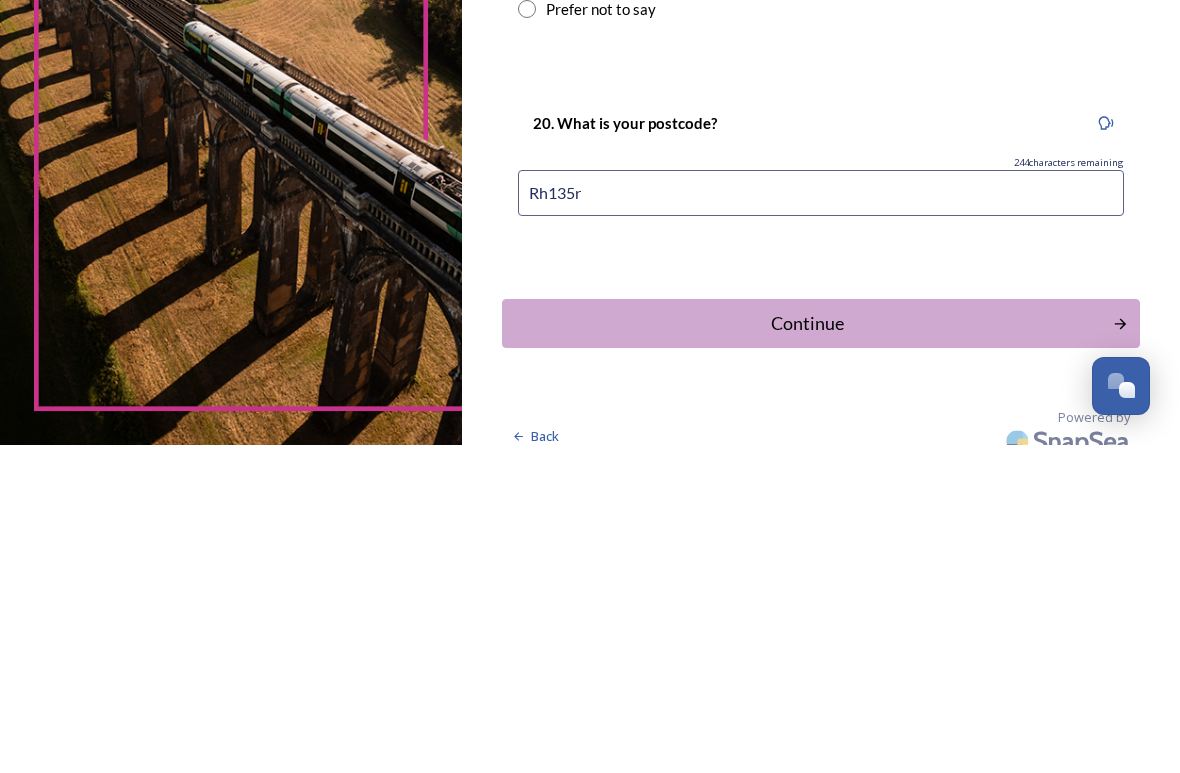type on "Rh135rn" 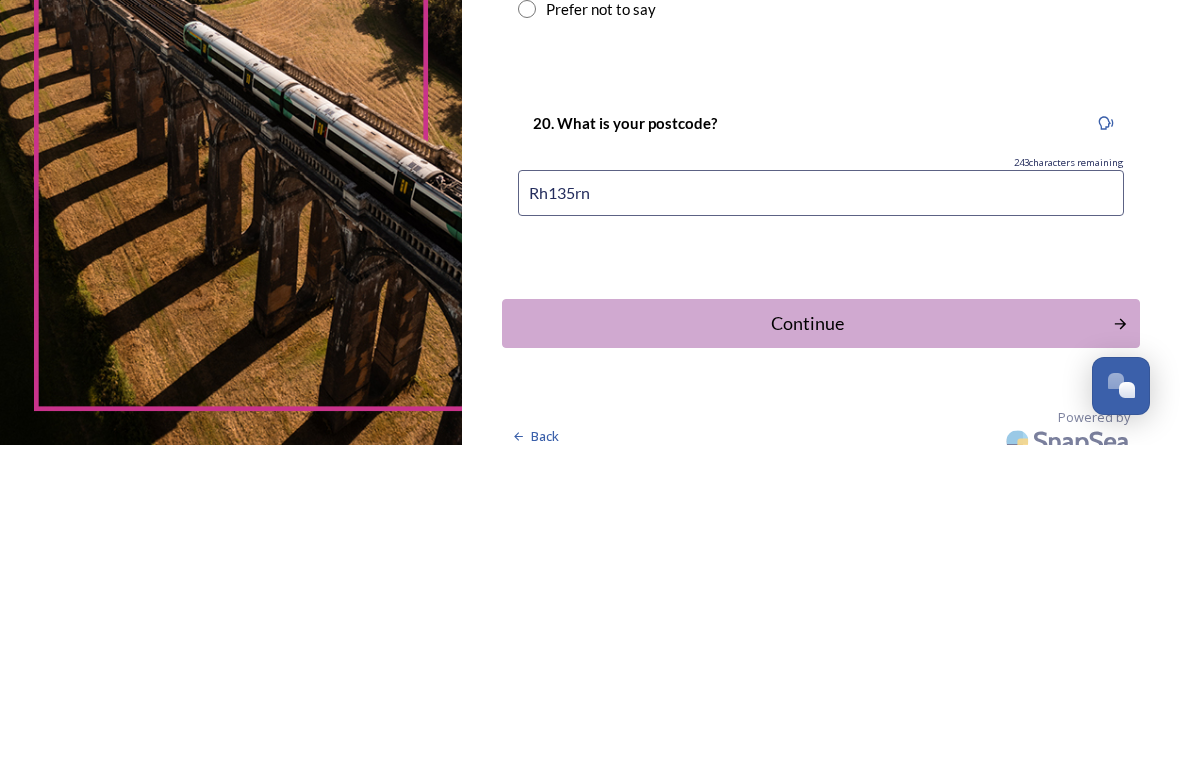 click on "Continue" at bounding box center (807, 651) 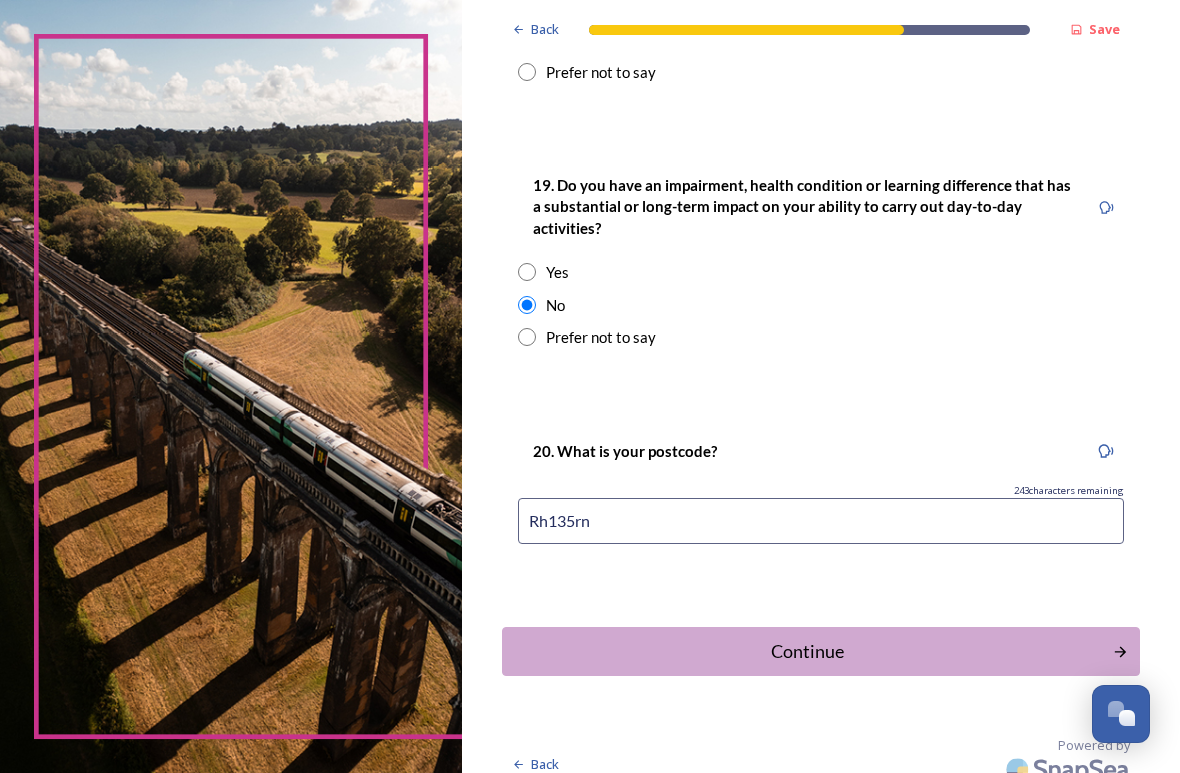 scroll, scrollTop: 0, scrollLeft: 0, axis: both 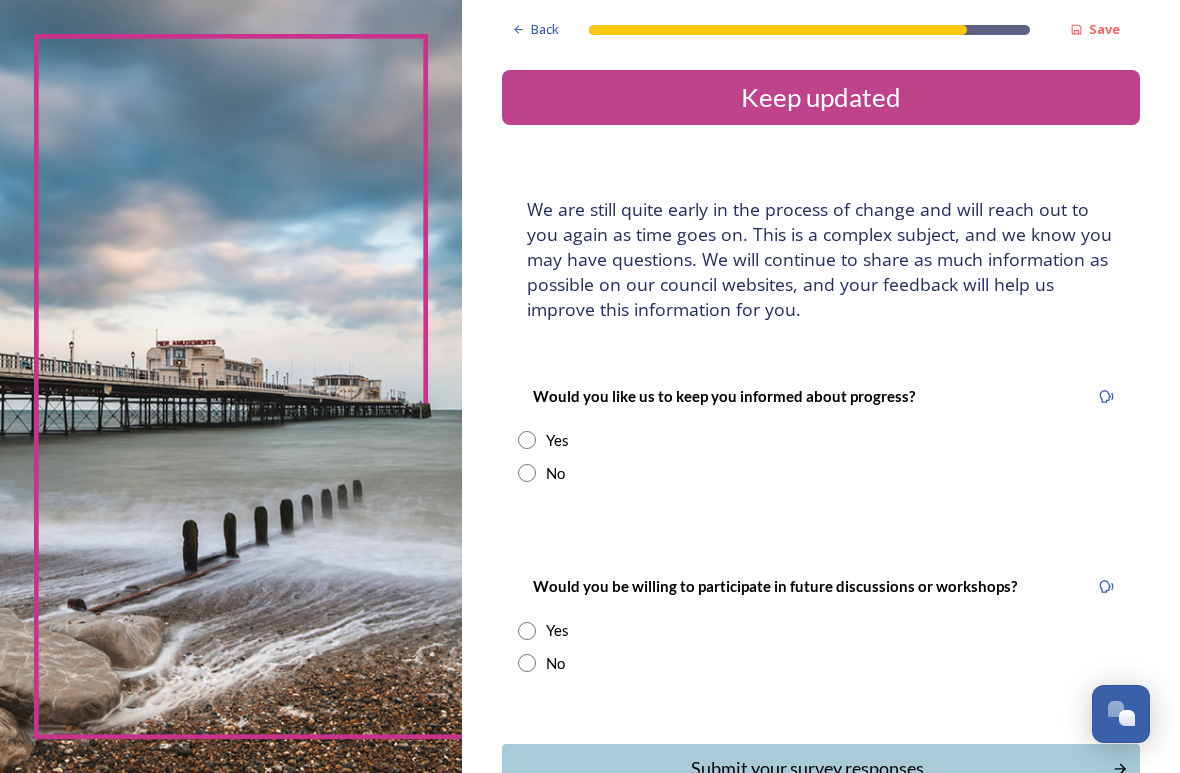 click at bounding box center (527, 440) 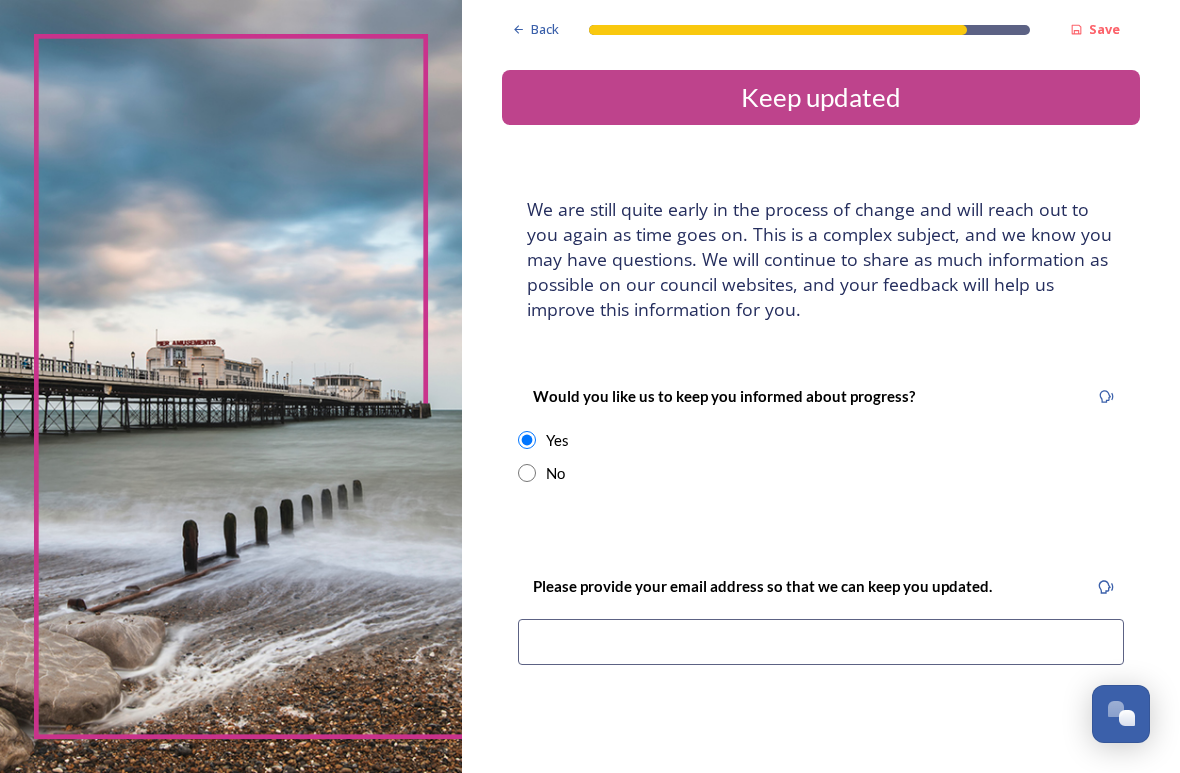 click at bounding box center [527, 473] 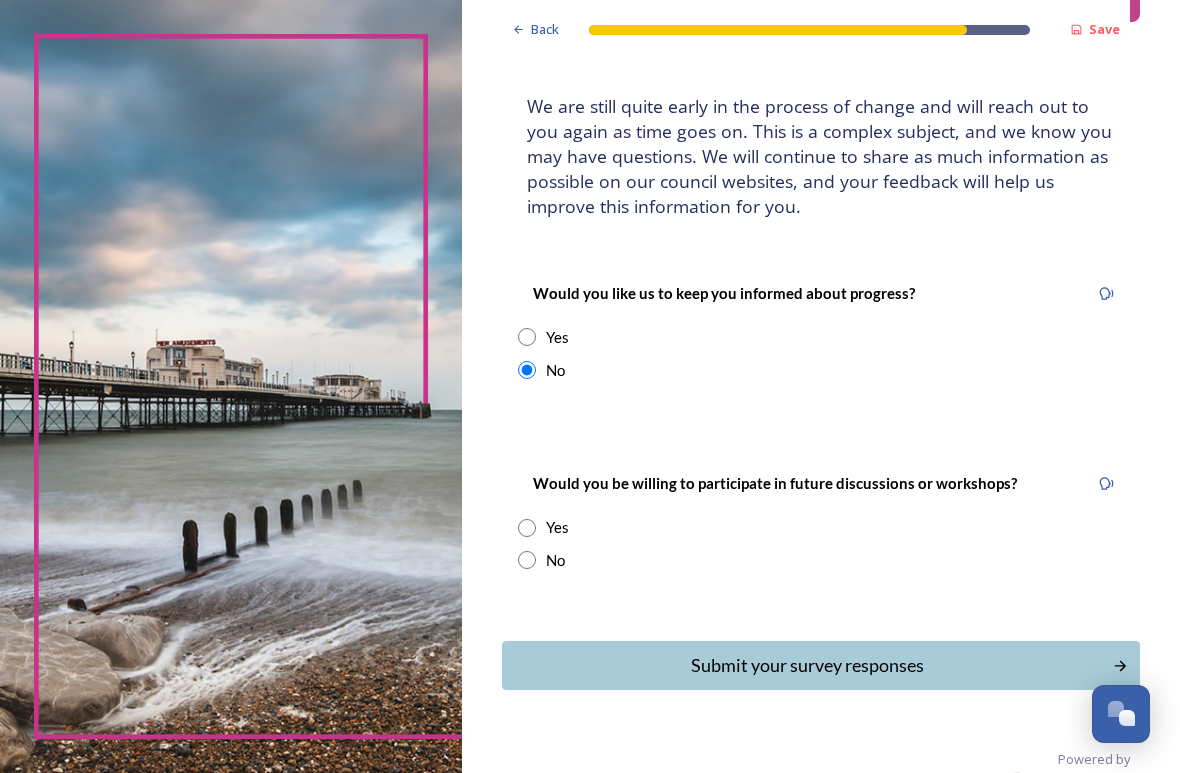 scroll, scrollTop: 105, scrollLeft: 0, axis: vertical 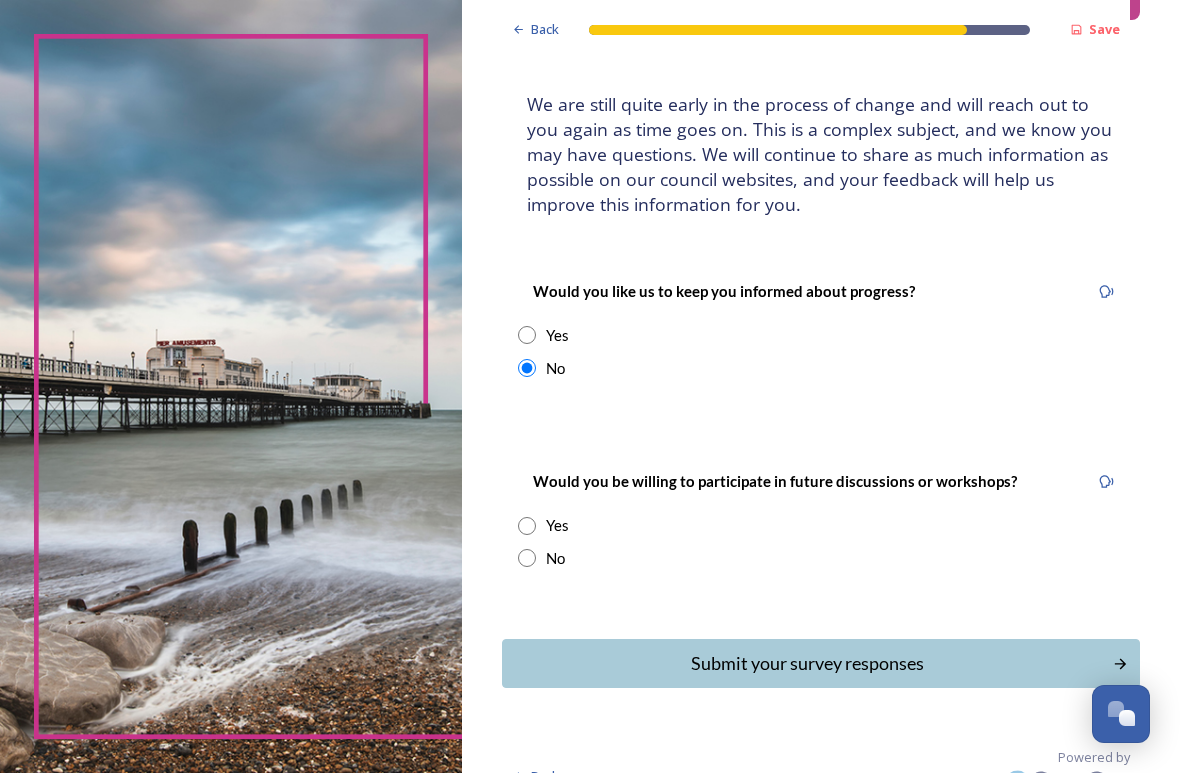 click at bounding box center (527, 526) 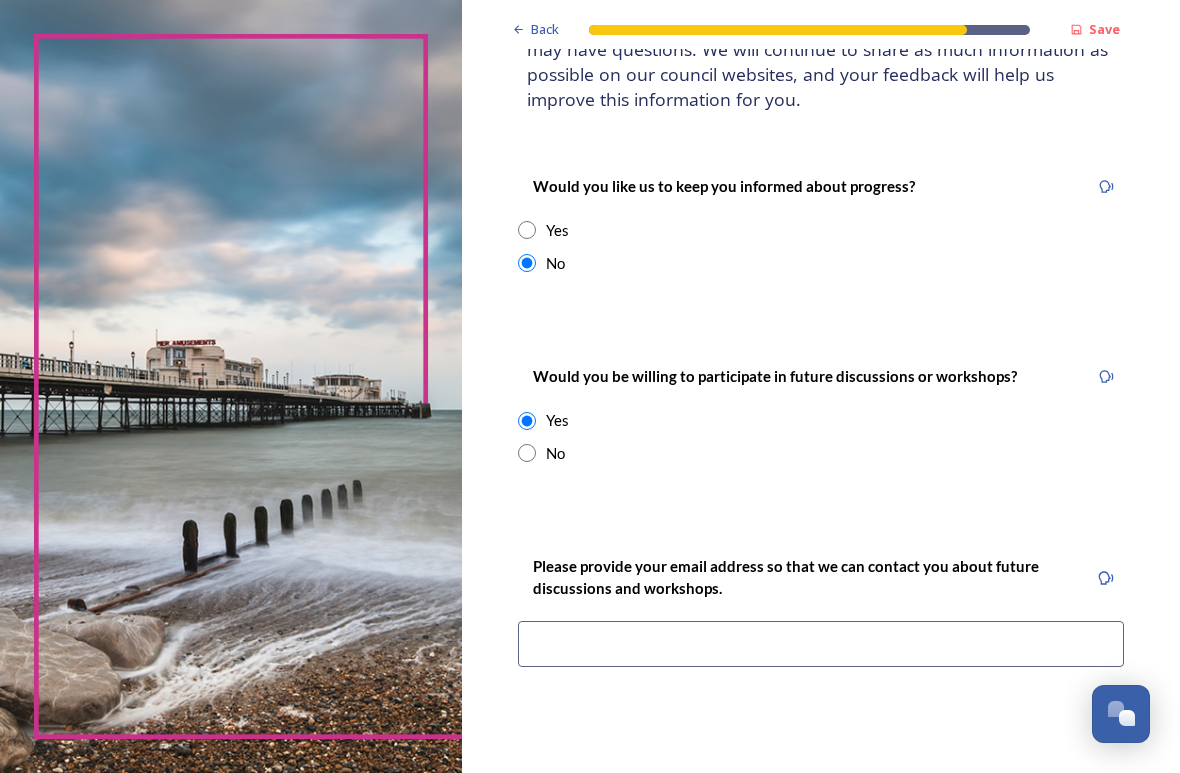 click at bounding box center (527, 453) 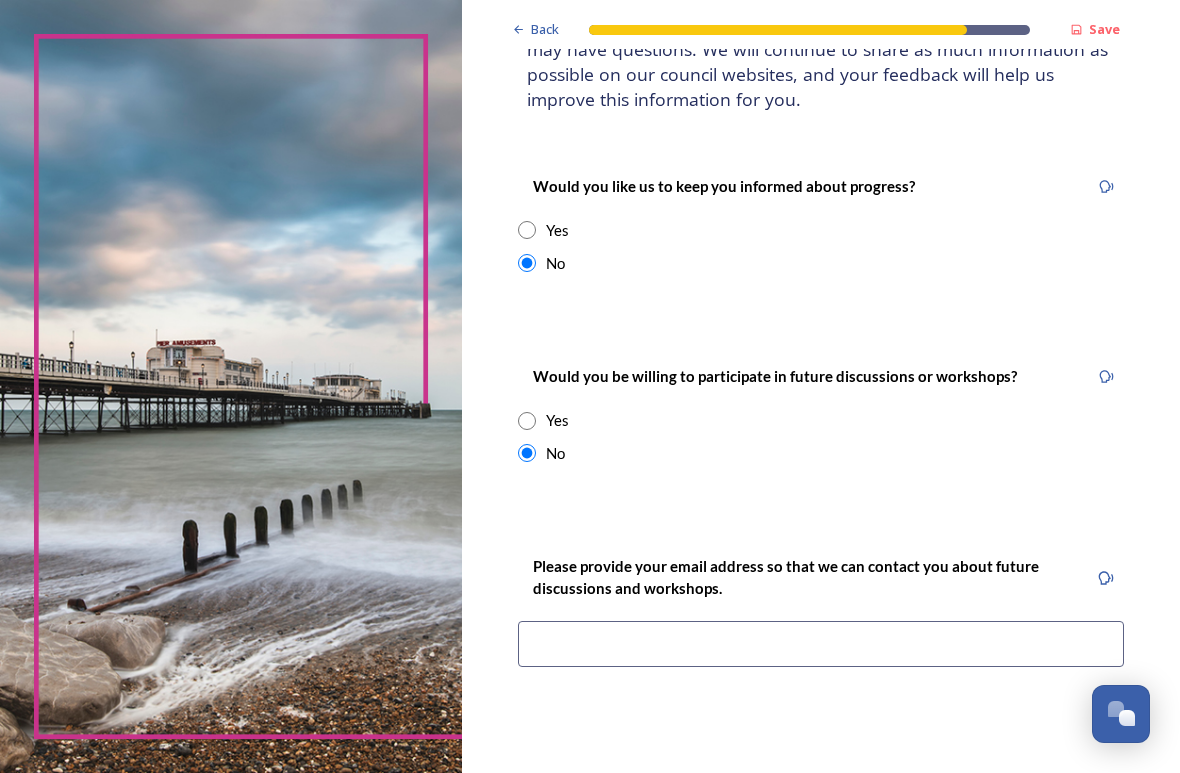 scroll, scrollTop: 128, scrollLeft: 0, axis: vertical 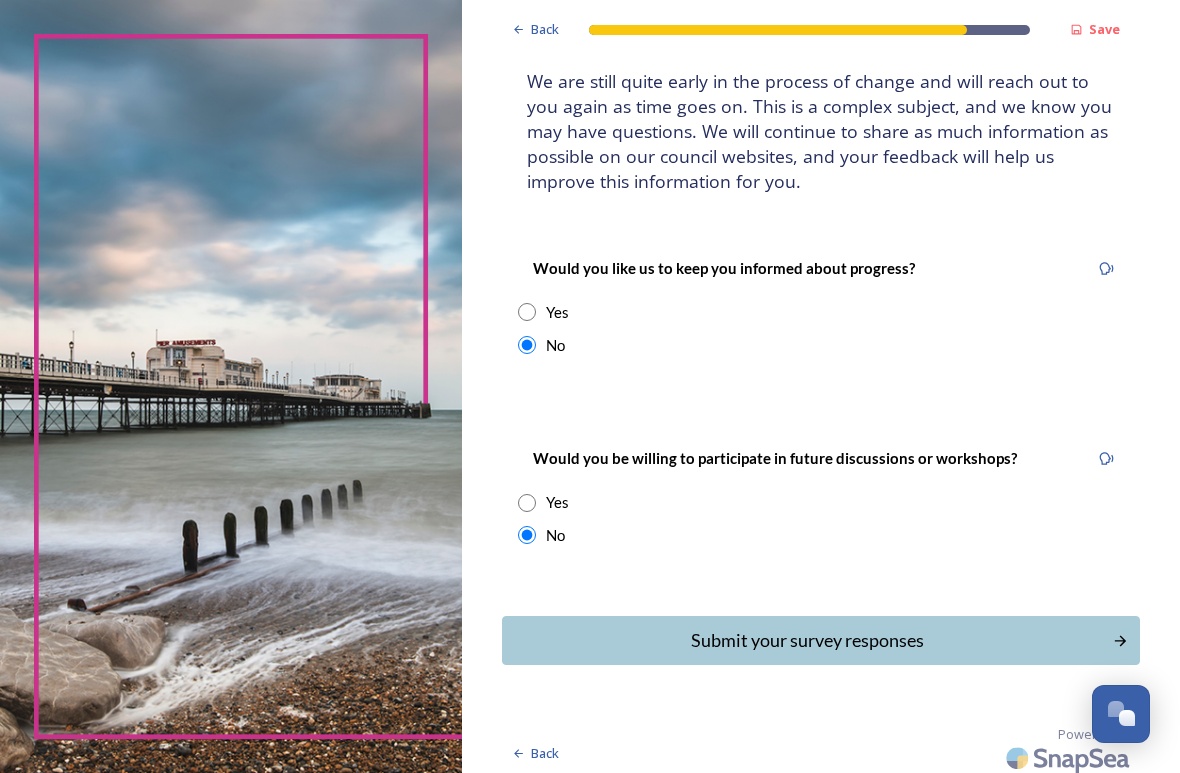 click on "Submit your survey responses" at bounding box center (807, 640) 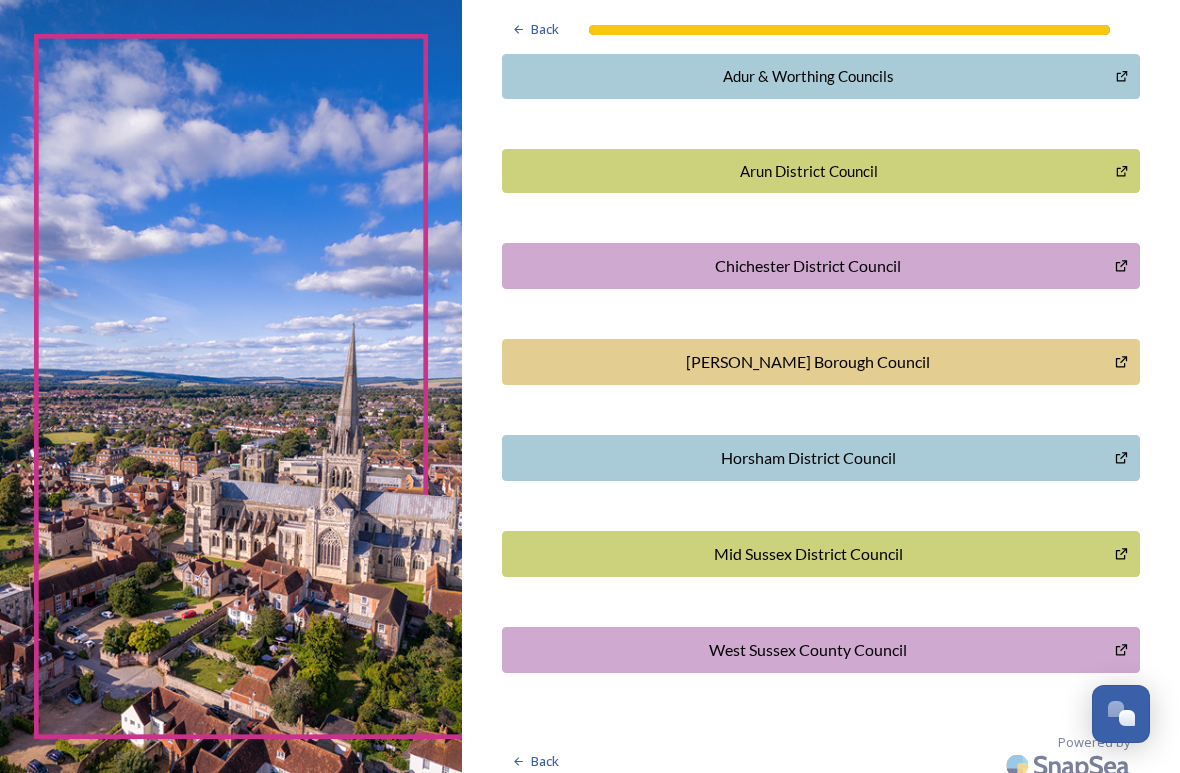 scroll, scrollTop: 497, scrollLeft: 0, axis: vertical 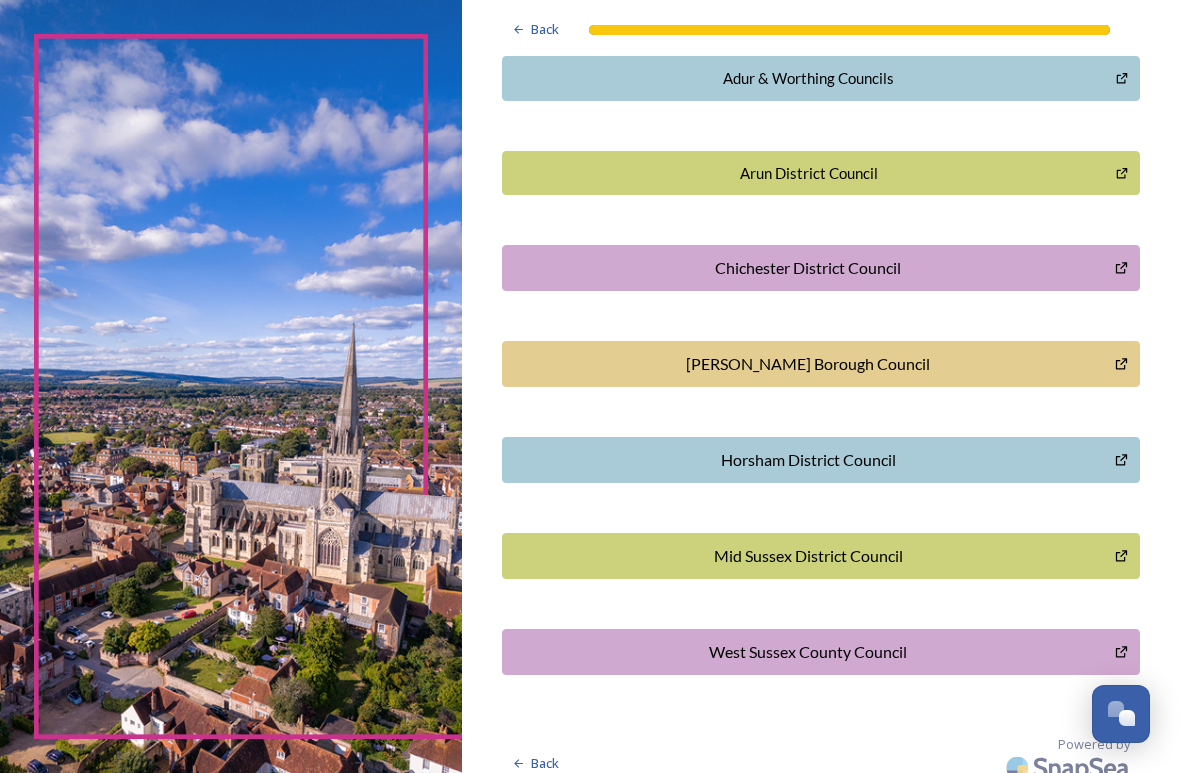 click on "Horsham District Council" at bounding box center [808, 460] 